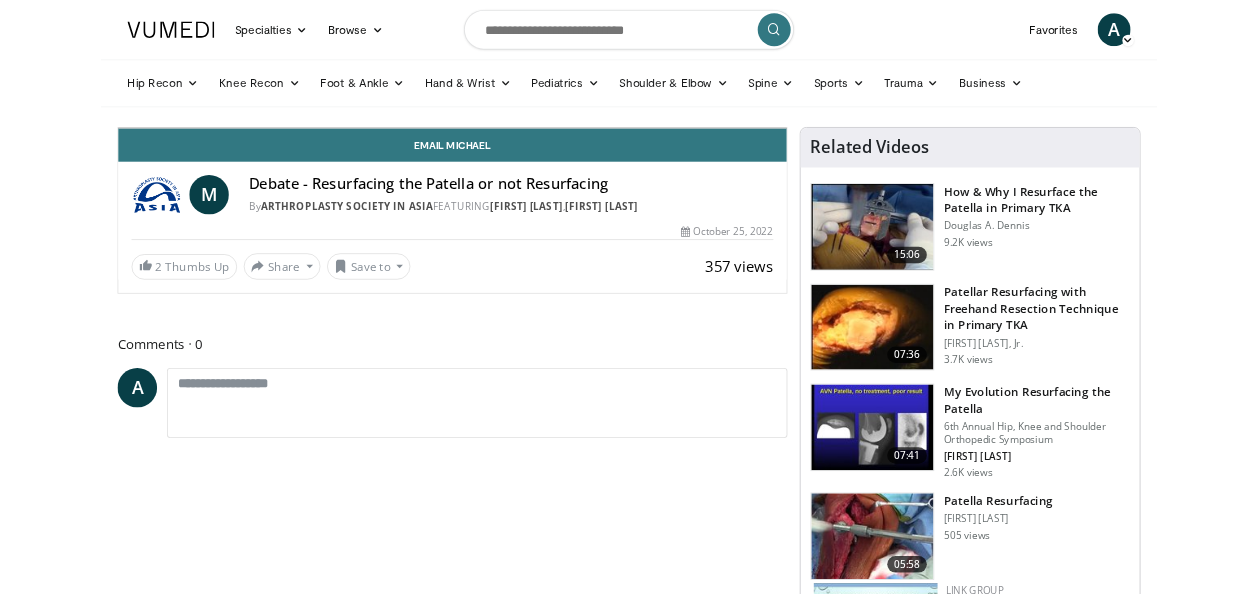 scroll, scrollTop: 100, scrollLeft: 0, axis: vertical 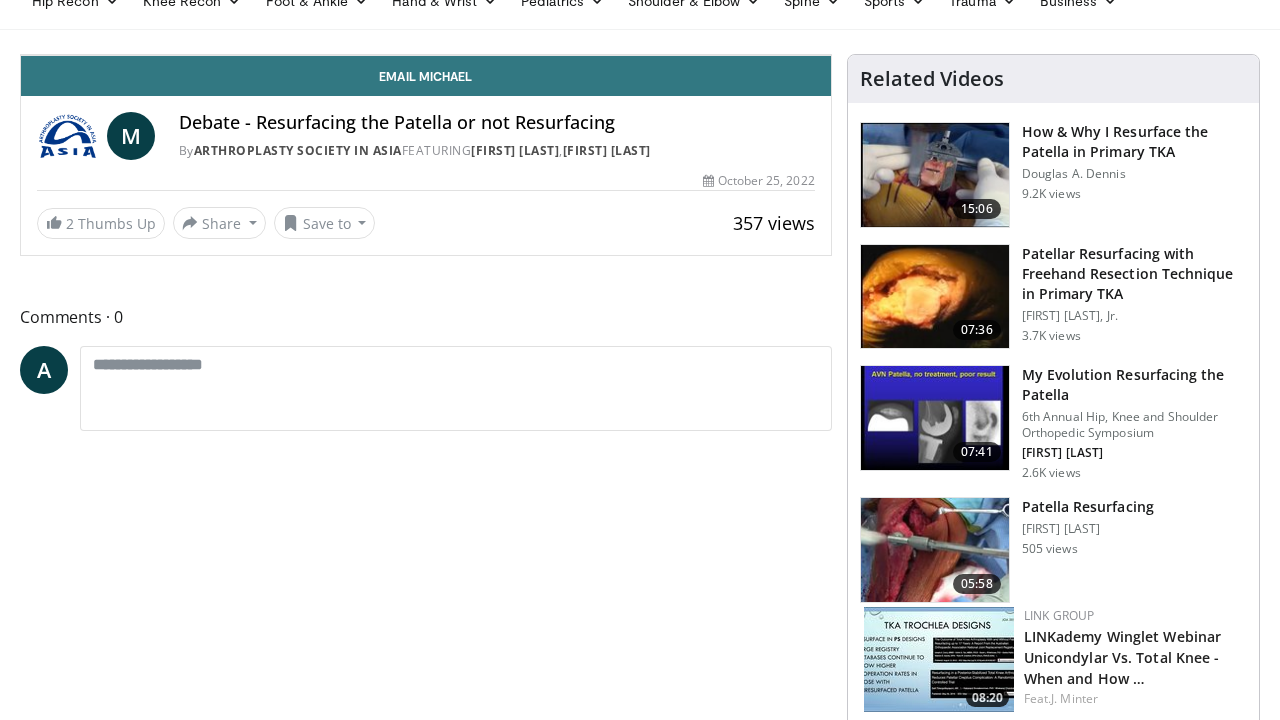 click at bounding box center [41, 35] 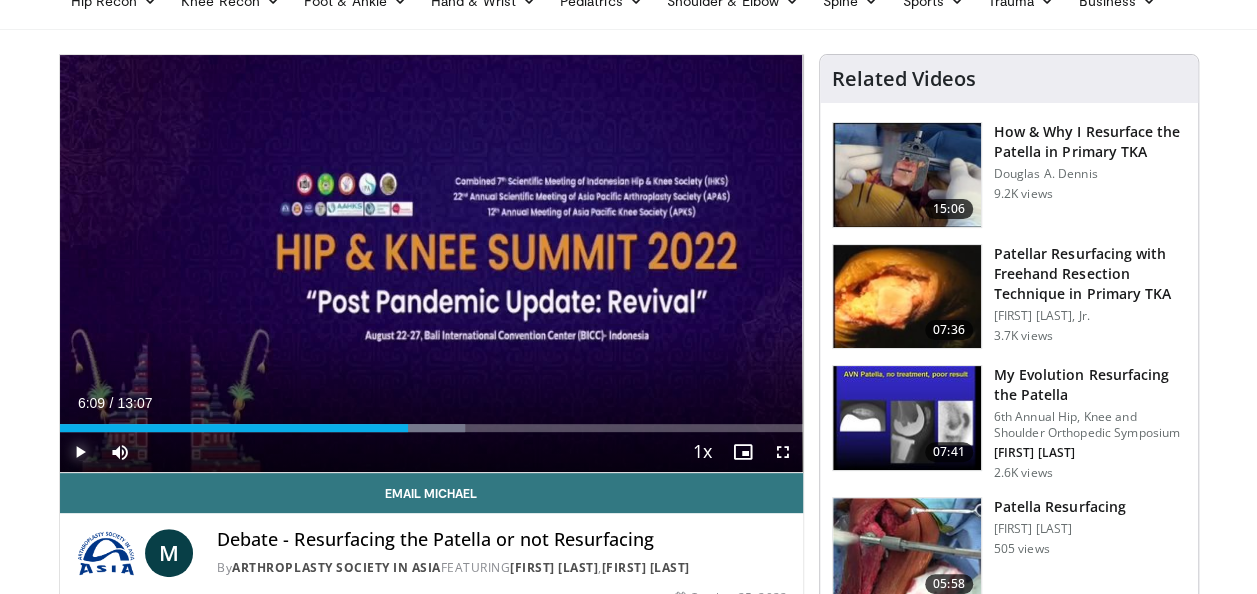 click at bounding box center [80, 452] 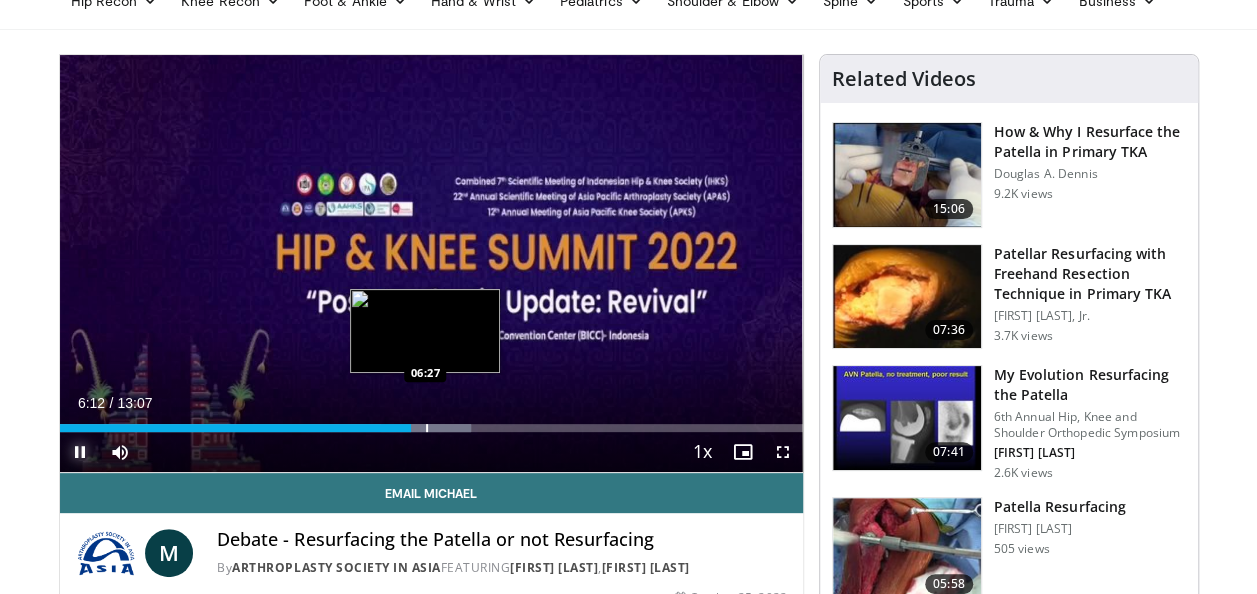 click at bounding box center [426, 428] 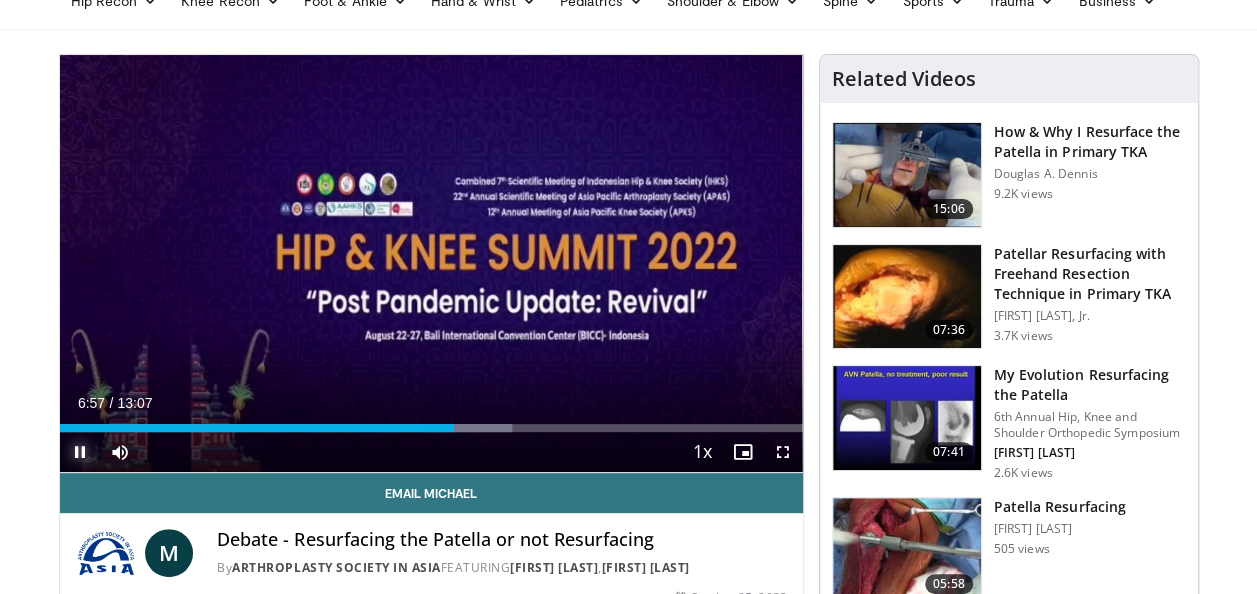 click at bounding box center (80, 452) 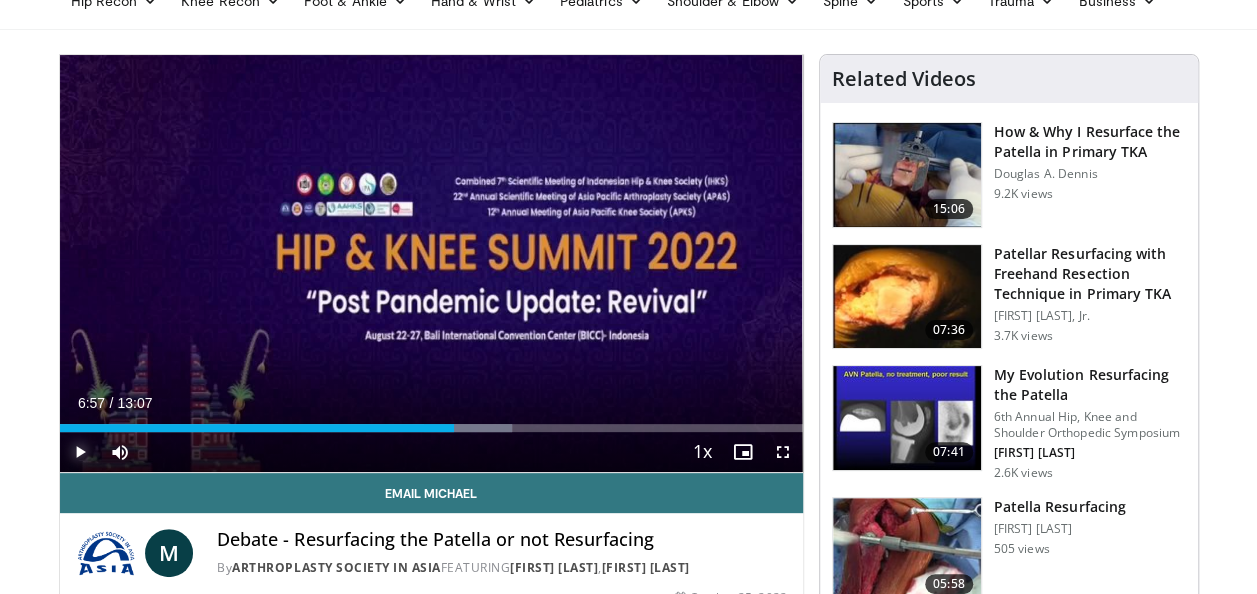 click at bounding box center (80, 452) 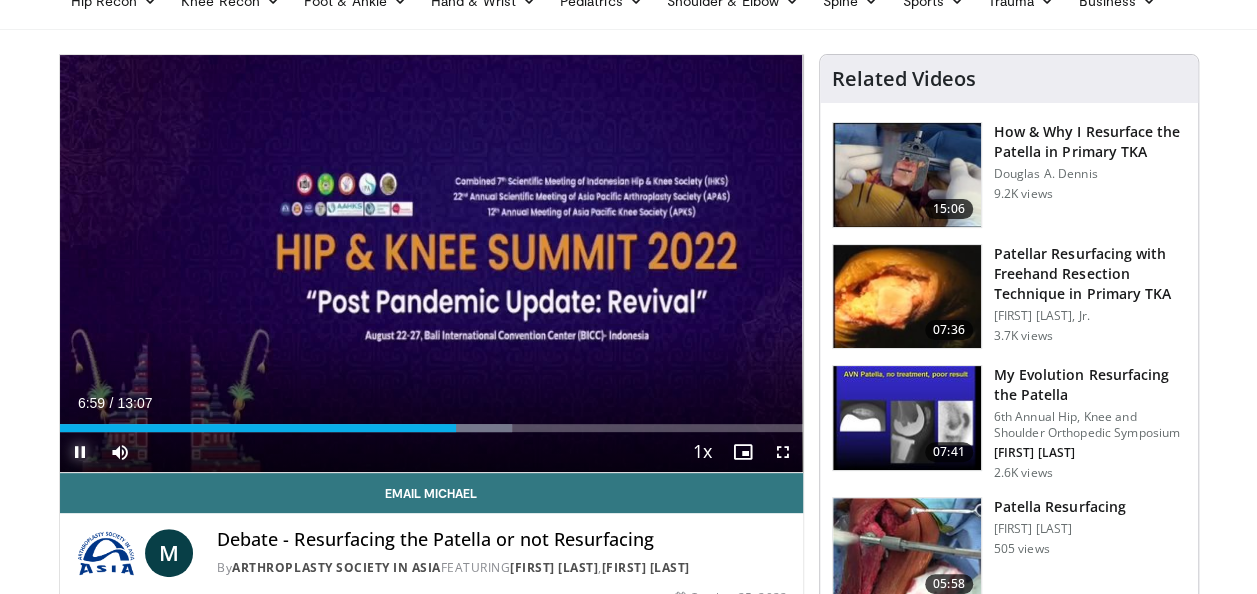 click at bounding box center (80, 452) 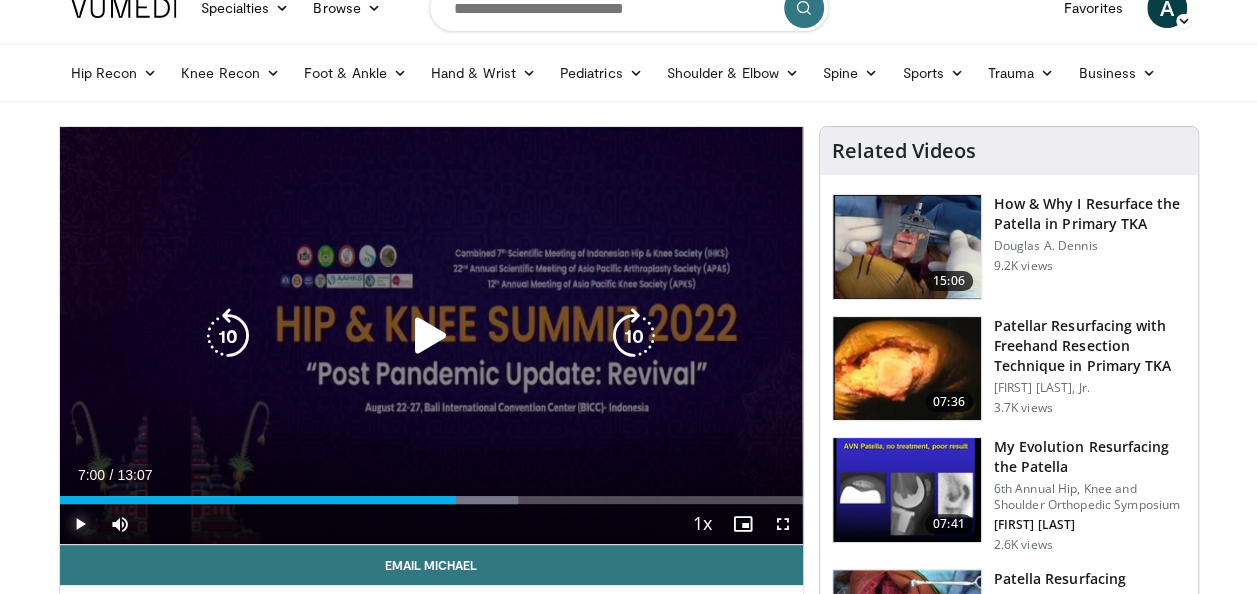 scroll, scrollTop: 400, scrollLeft: 0, axis: vertical 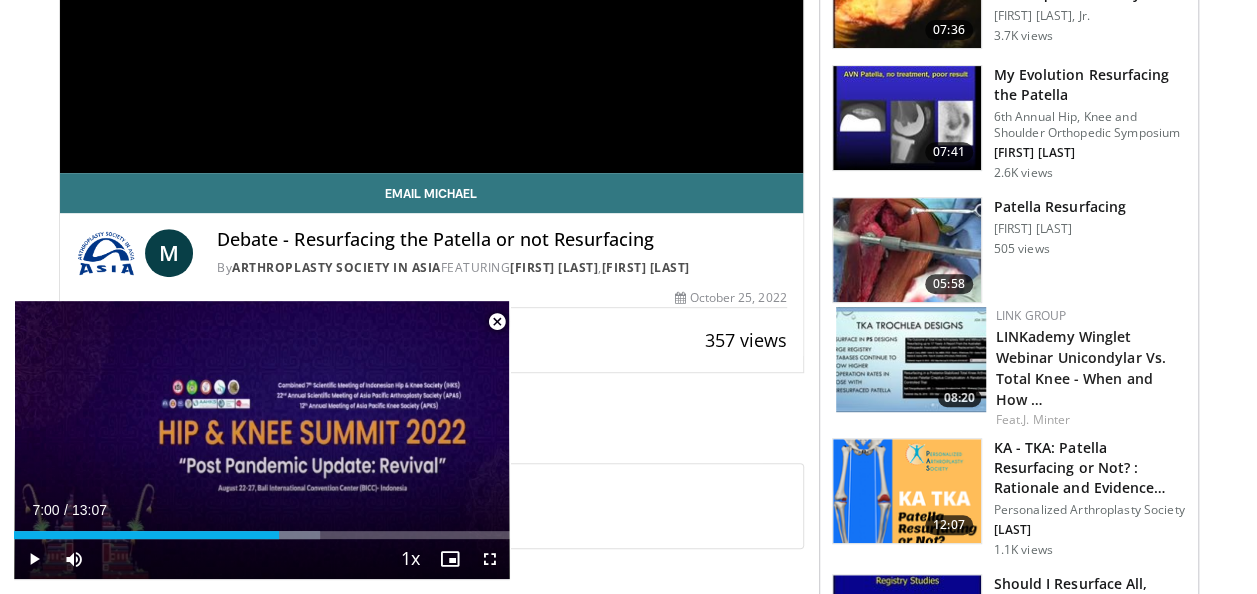 click at bounding box center [497, 322] 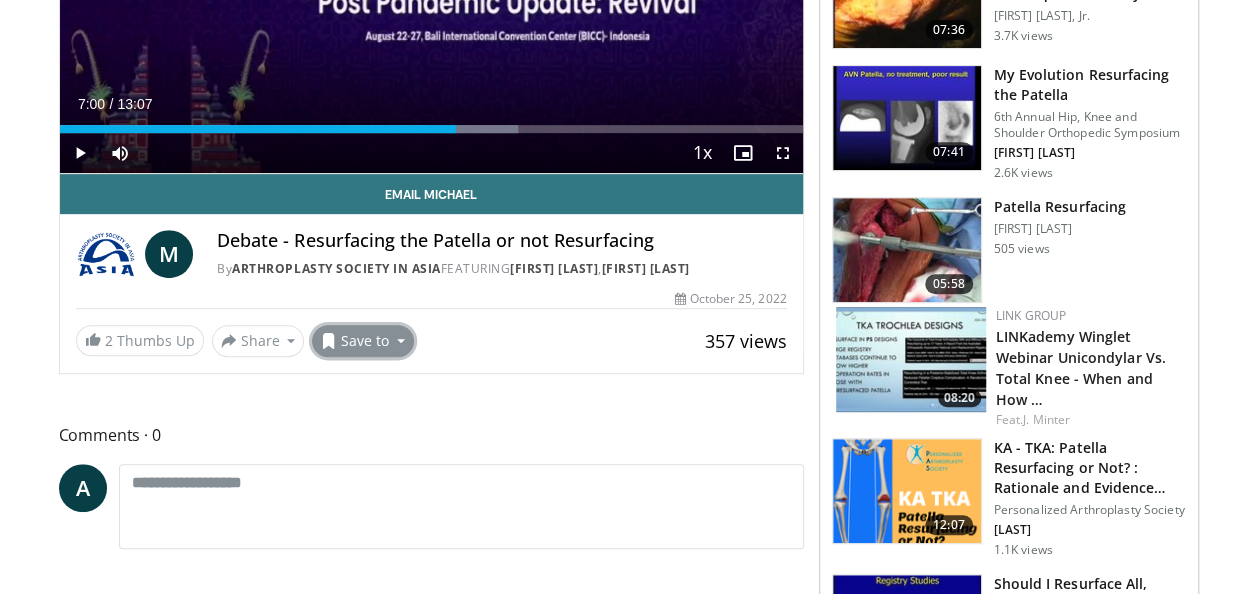 click on "Save to" at bounding box center (363, 341) 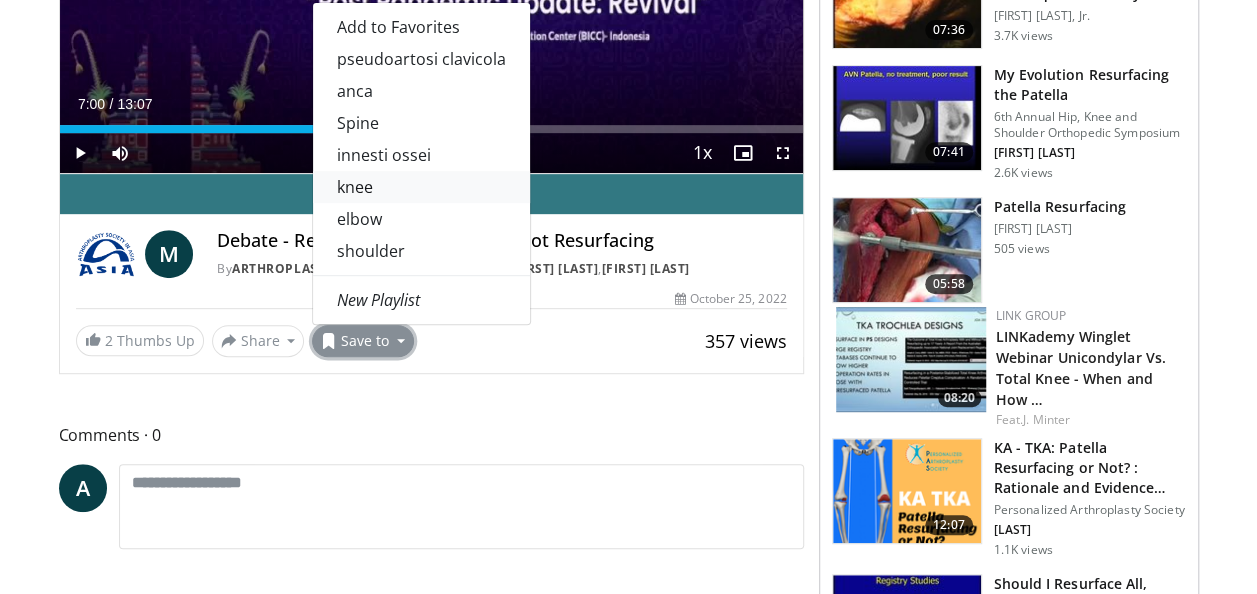 click on "knee" at bounding box center [421, 187] 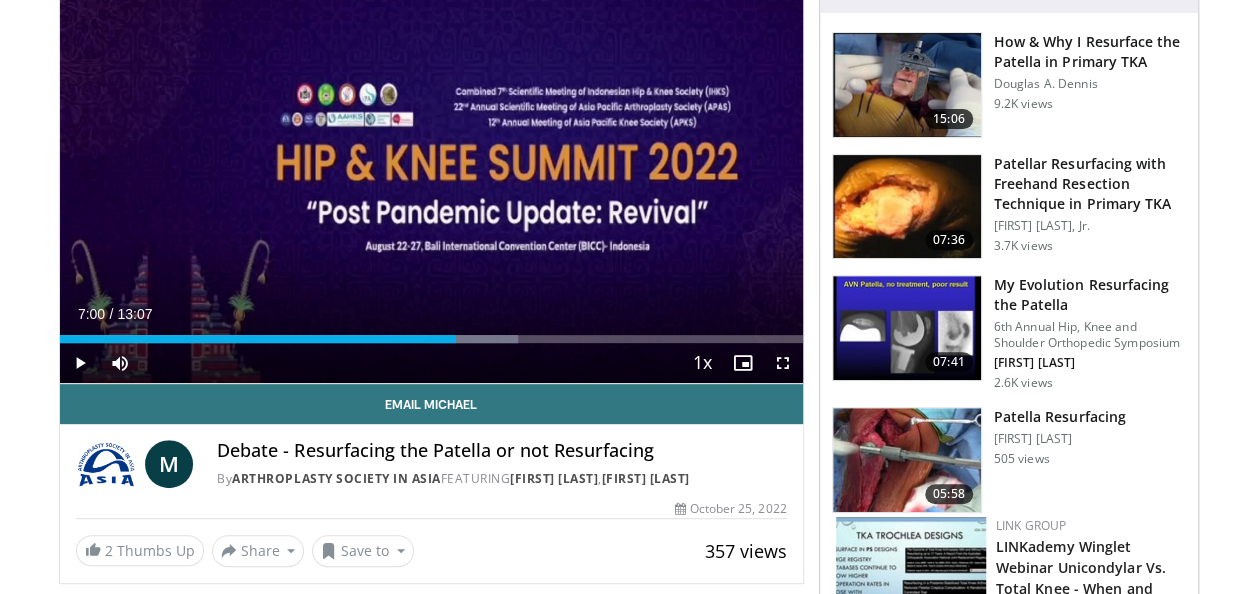 scroll, scrollTop: 0, scrollLeft: 0, axis: both 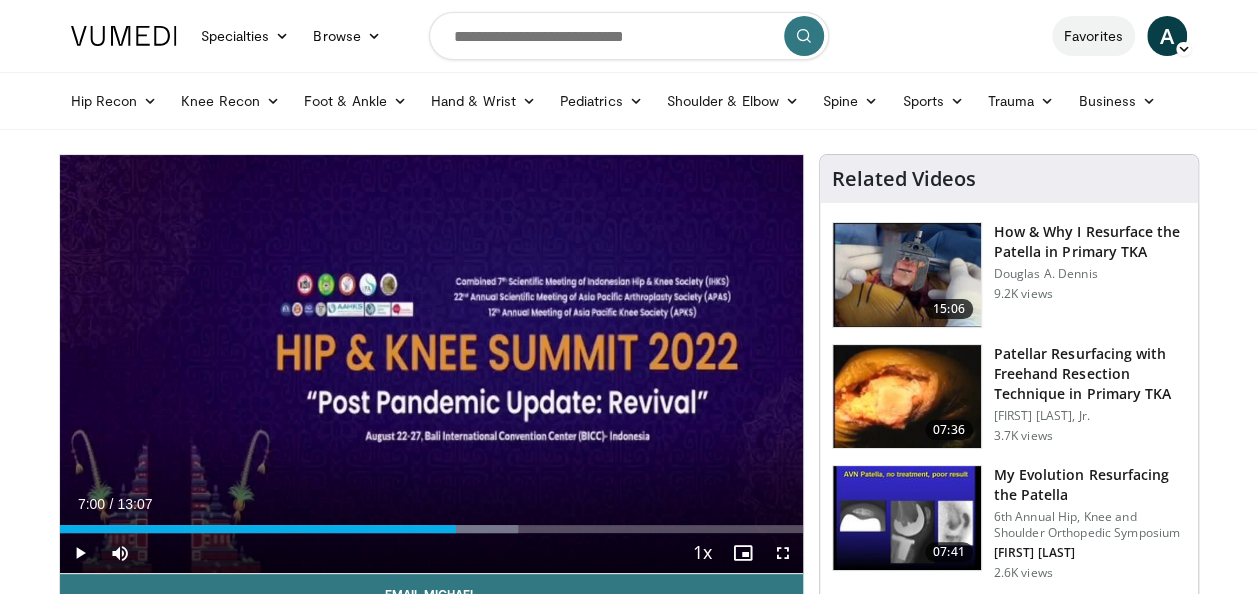click on "Favorites" at bounding box center (1093, 36) 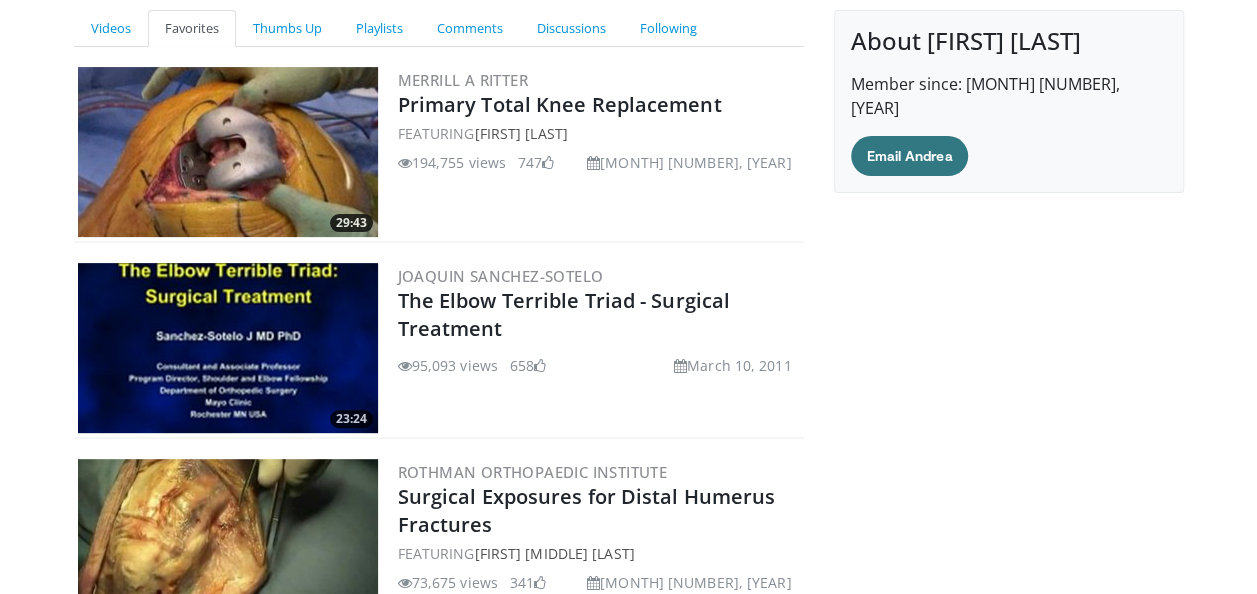 scroll, scrollTop: 0, scrollLeft: 0, axis: both 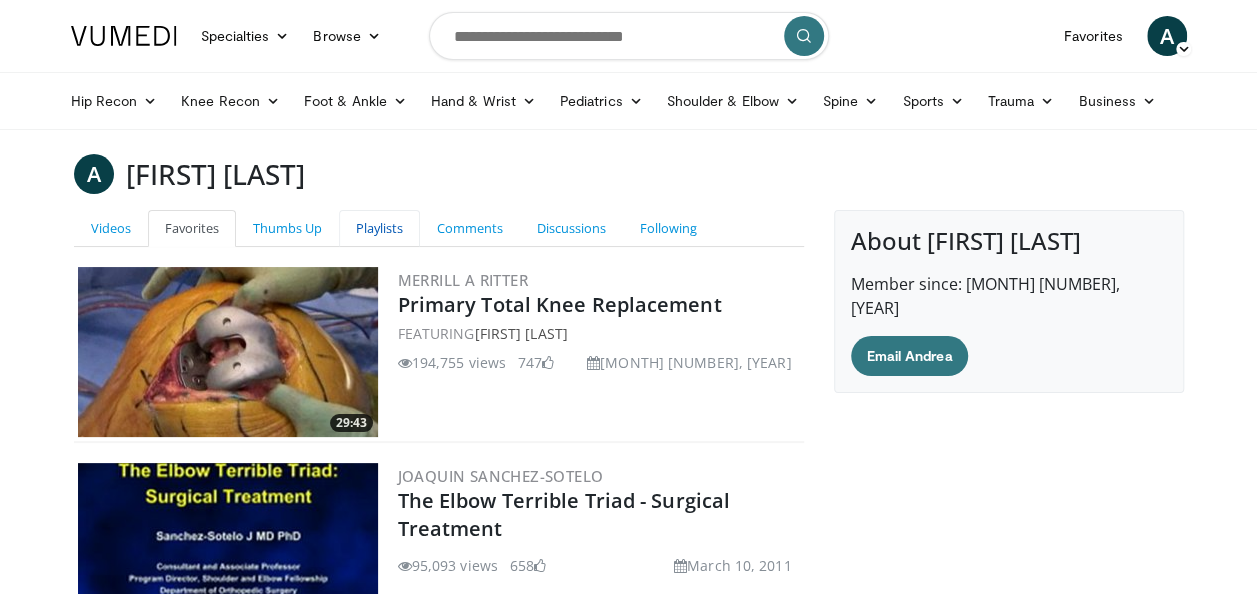 click on "Playlists" at bounding box center [379, 228] 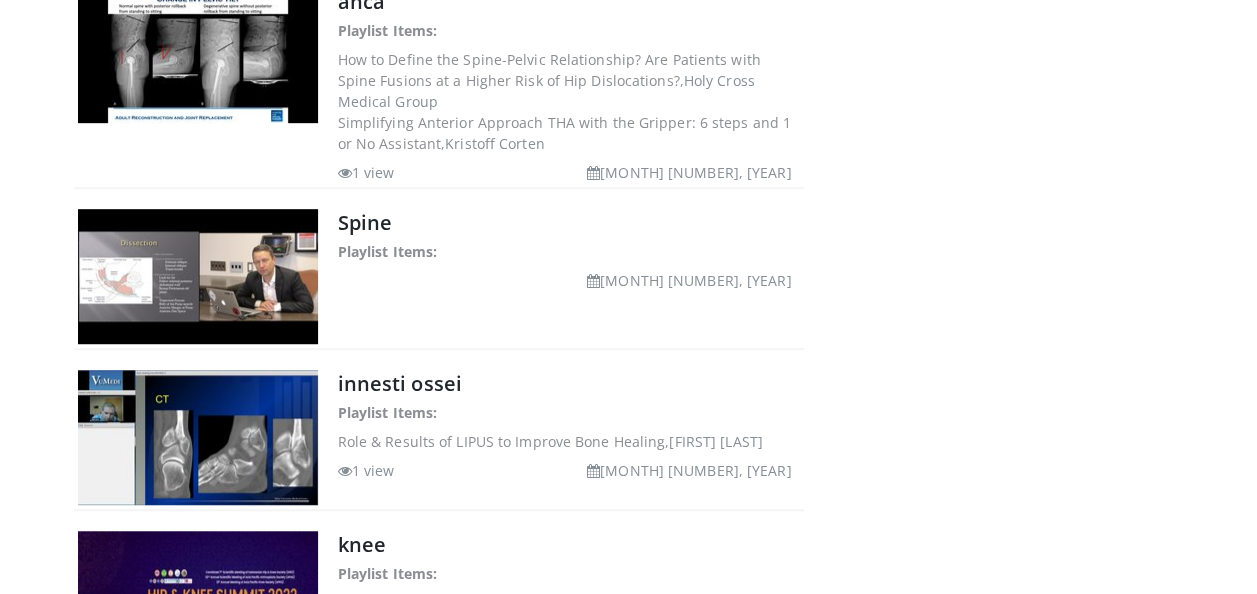 scroll, scrollTop: 700, scrollLeft: 0, axis: vertical 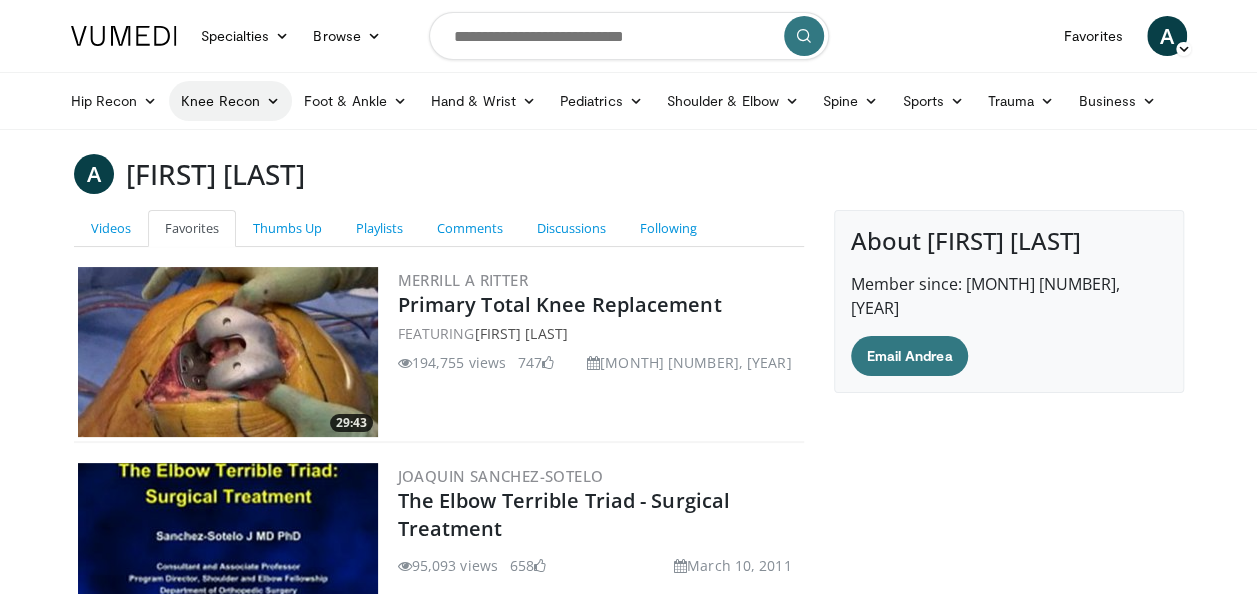 click on "Knee Recon" at bounding box center [230, 101] 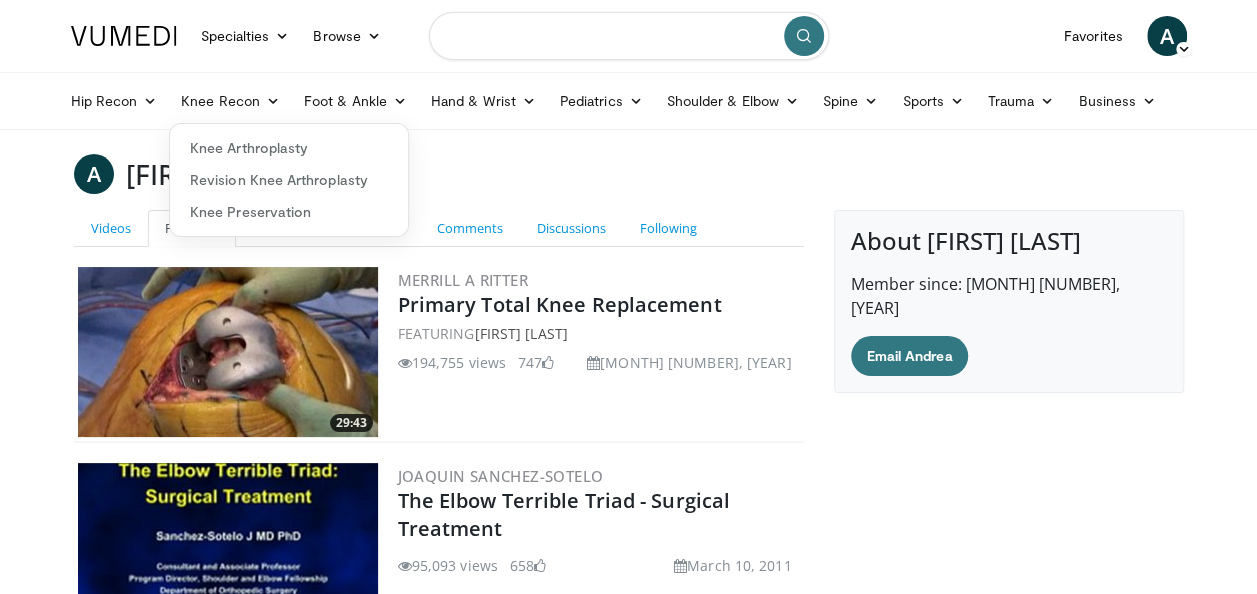 click at bounding box center (629, 36) 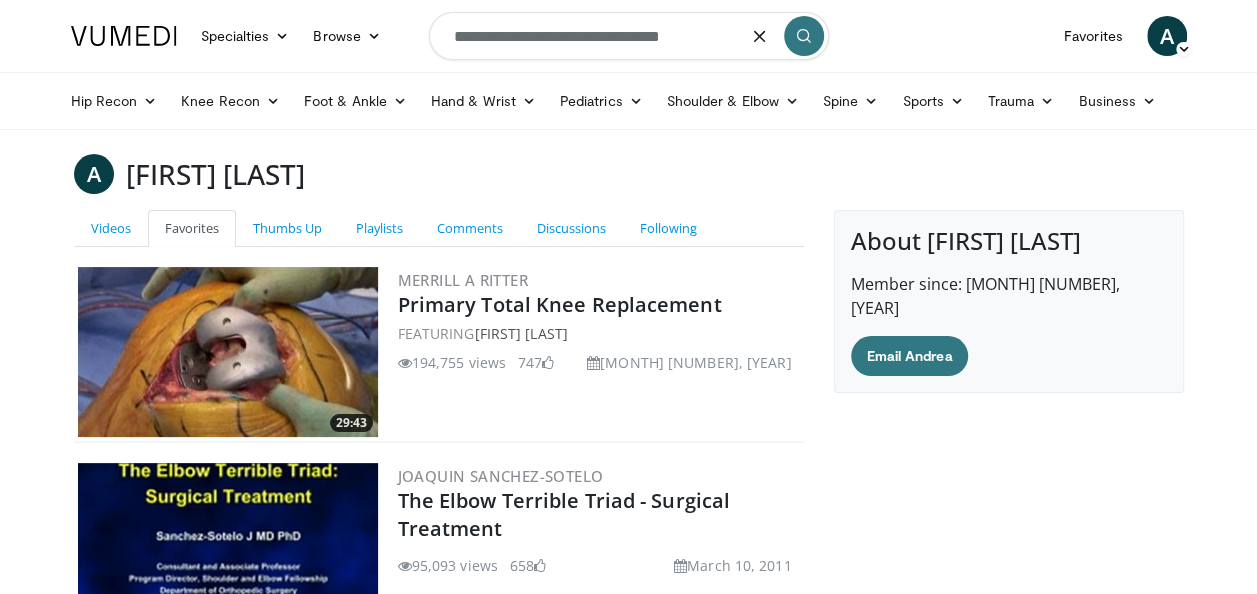 type on "**********" 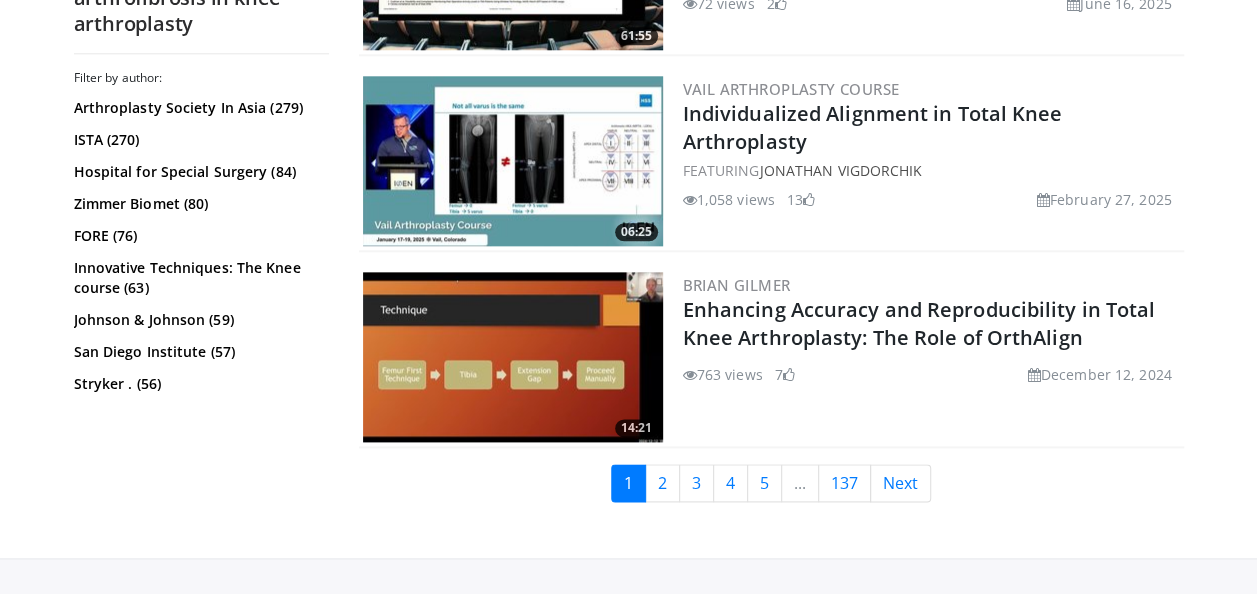 scroll, scrollTop: 4900, scrollLeft: 0, axis: vertical 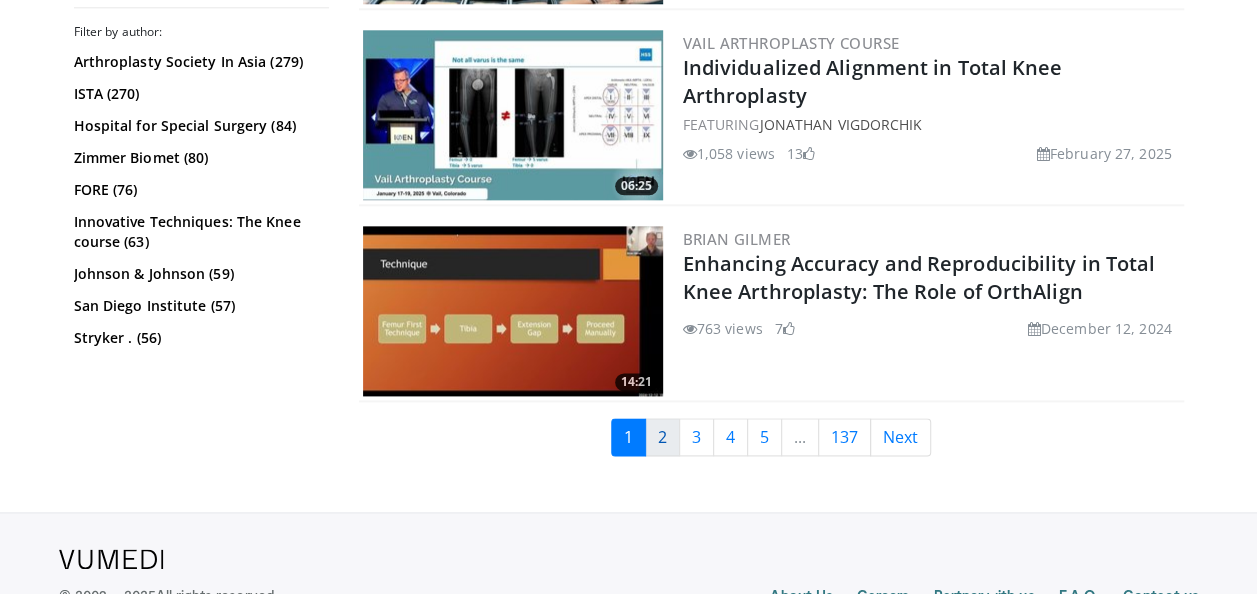 click on "2" at bounding box center [662, 437] 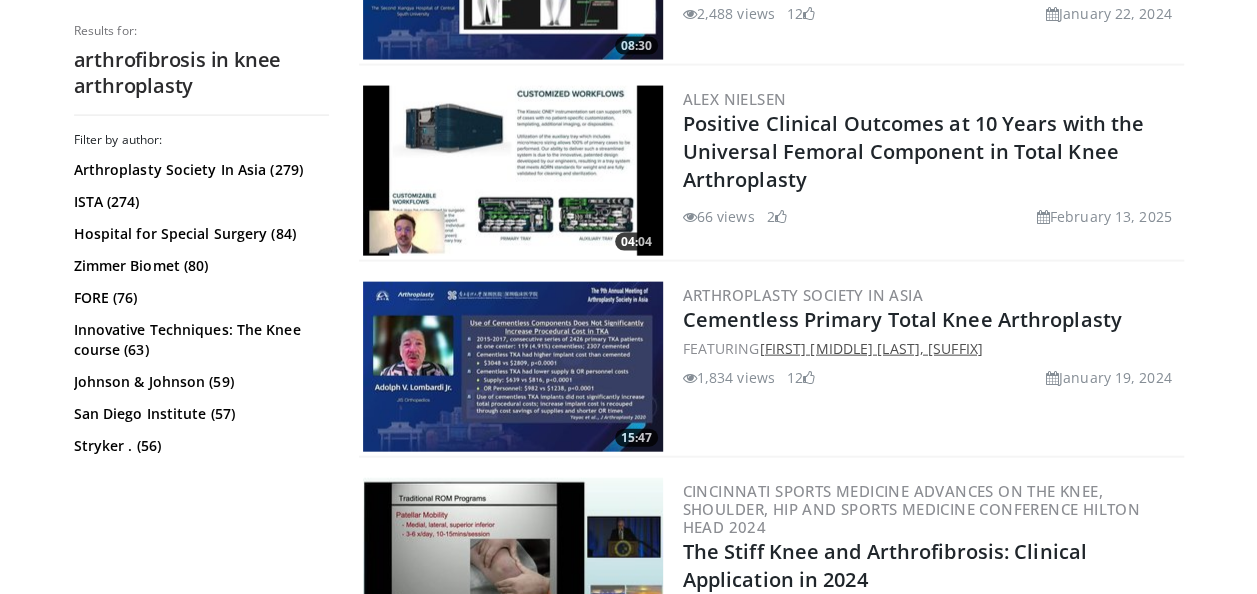 scroll, scrollTop: 2300, scrollLeft: 0, axis: vertical 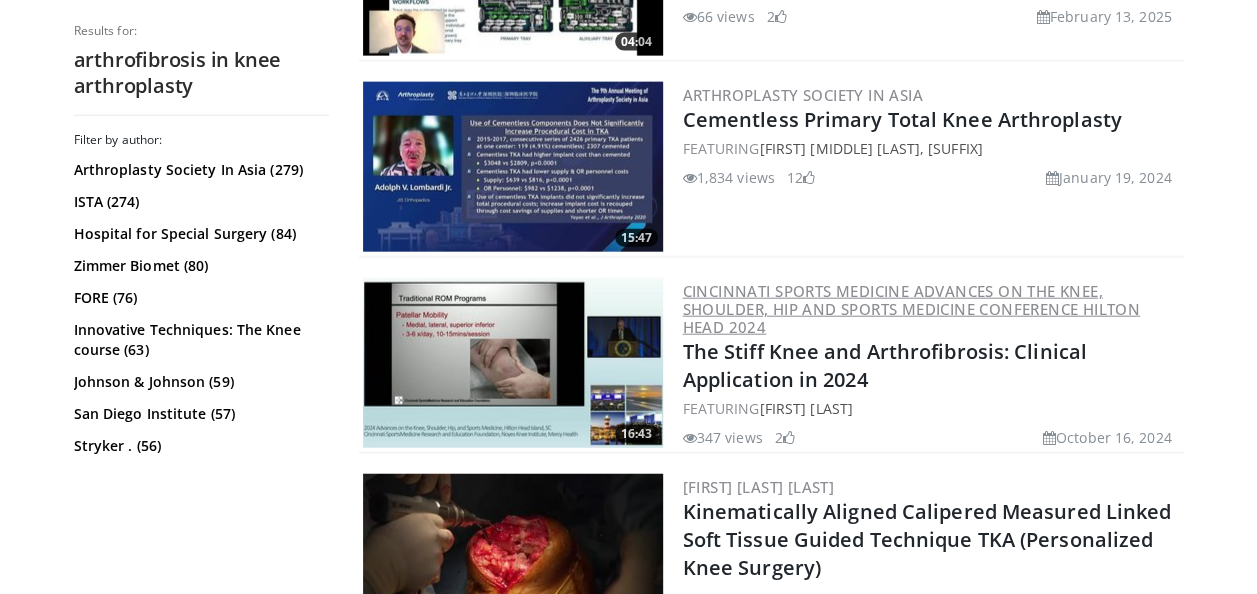 click on "Cincinnati Sports Medicine Advances on the Knee, Shoulder, Hip and Sports Medicine Conference Hilton Head 2024" at bounding box center [911, 309] 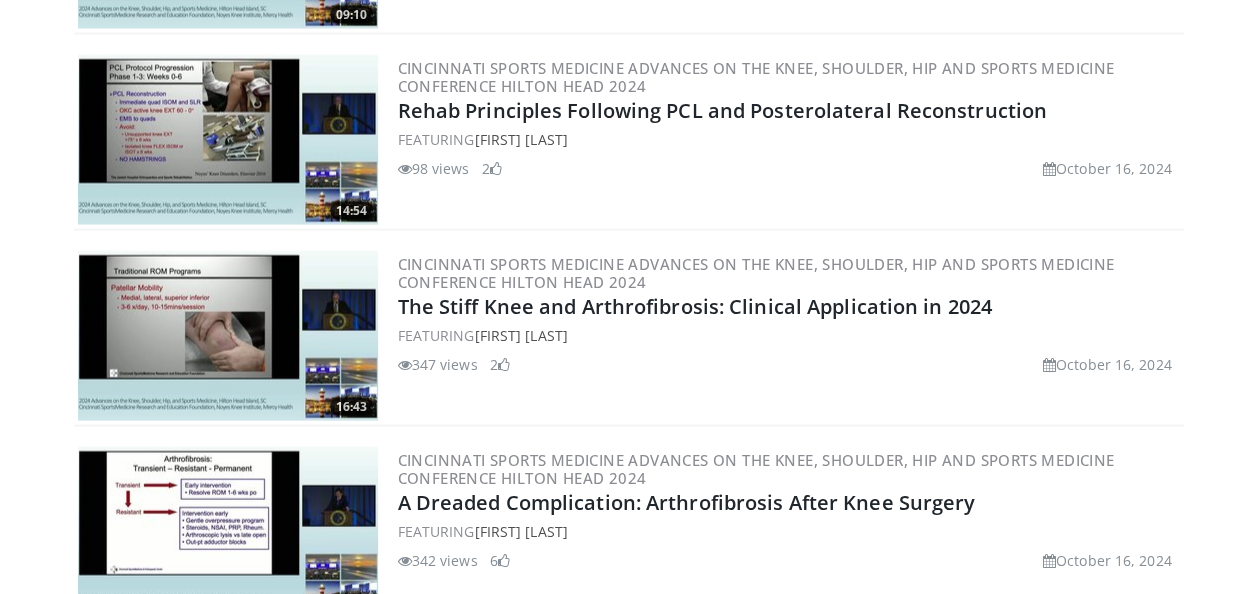 scroll, scrollTop: 1900, scrollLeft: 0, axis: vertical 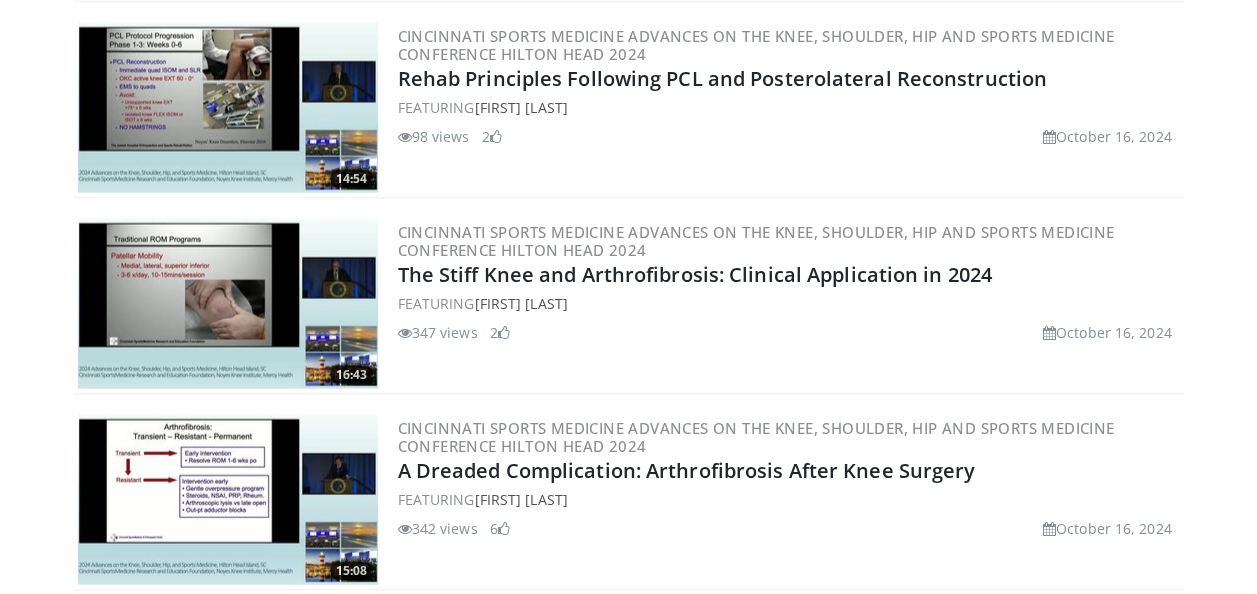 click at bounding box center (228, 304) 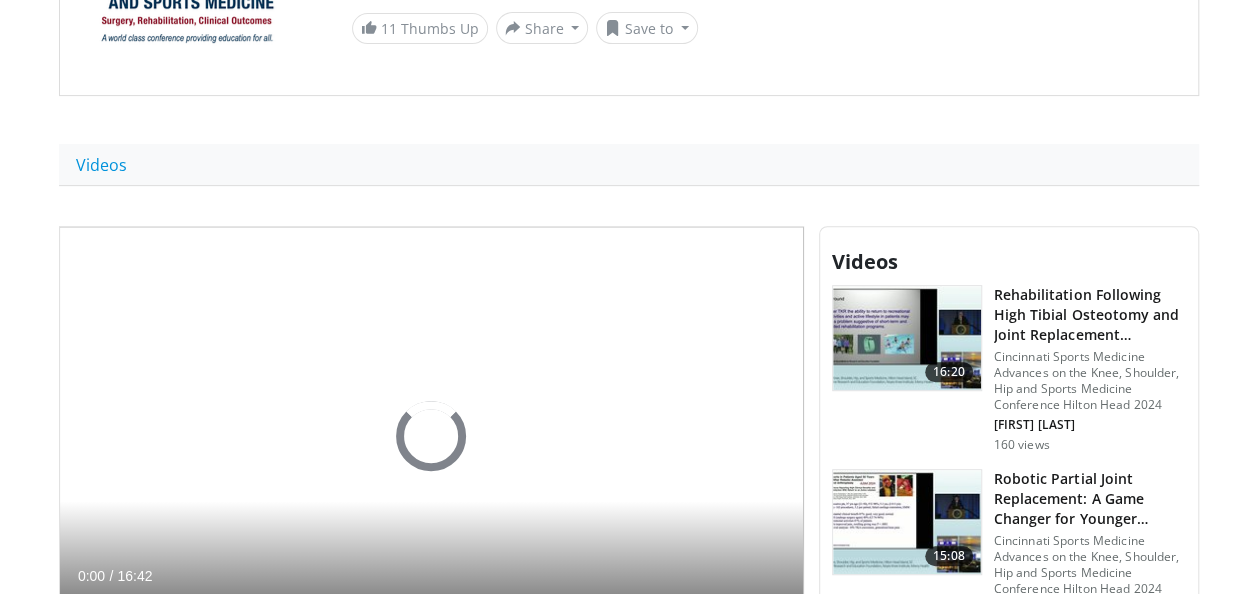 scroll, scrollTop: 400, scrollLeft: 0, axis: vertical 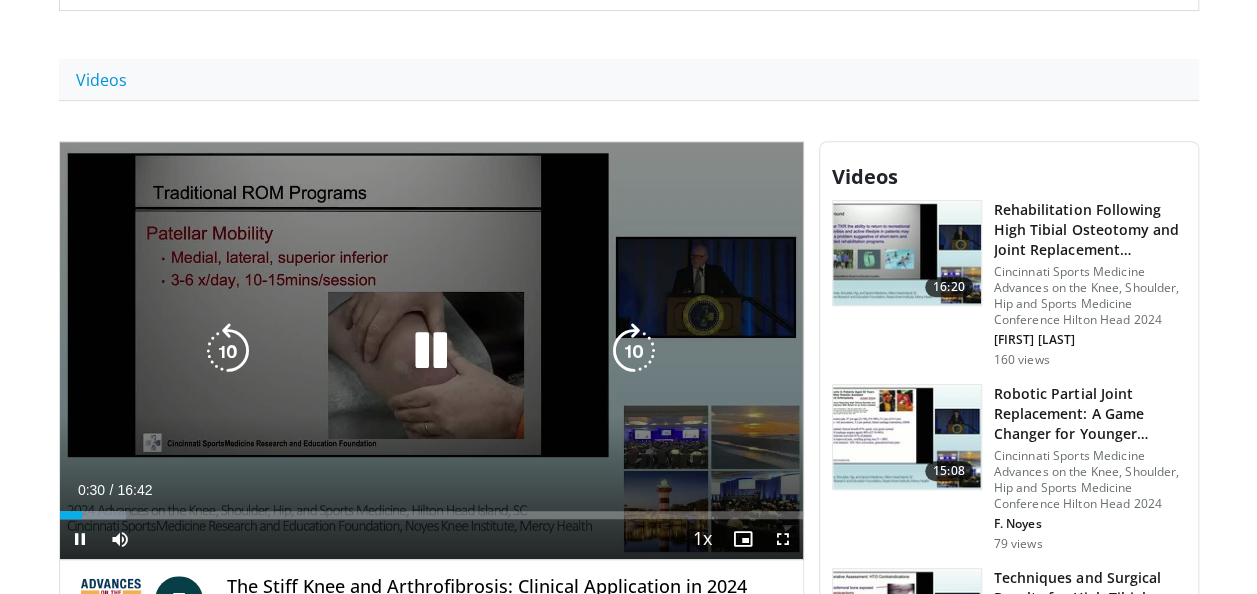 click at bounding box center (634, 351) 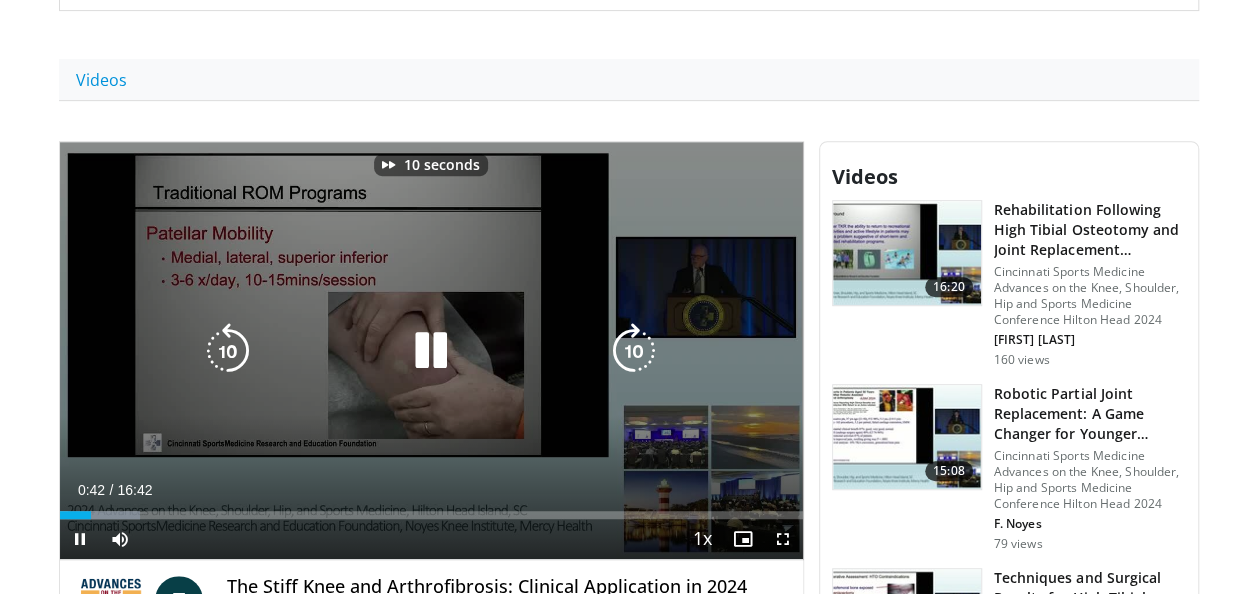 click at bounding box center [634, 351] 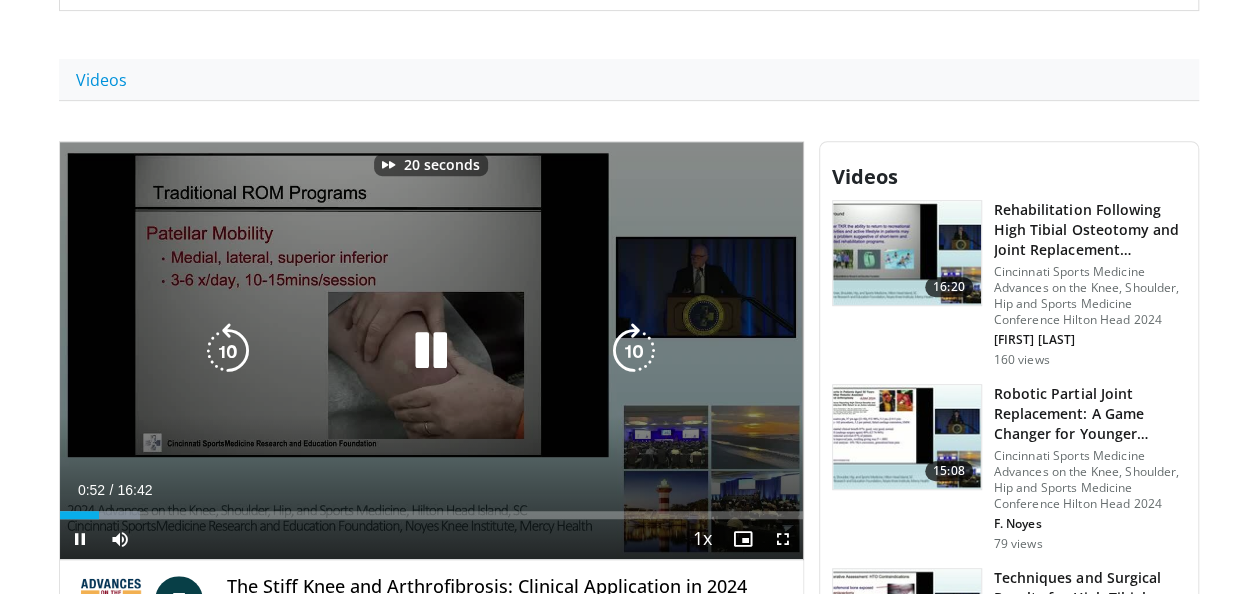 click at bounding box center (634, 351) 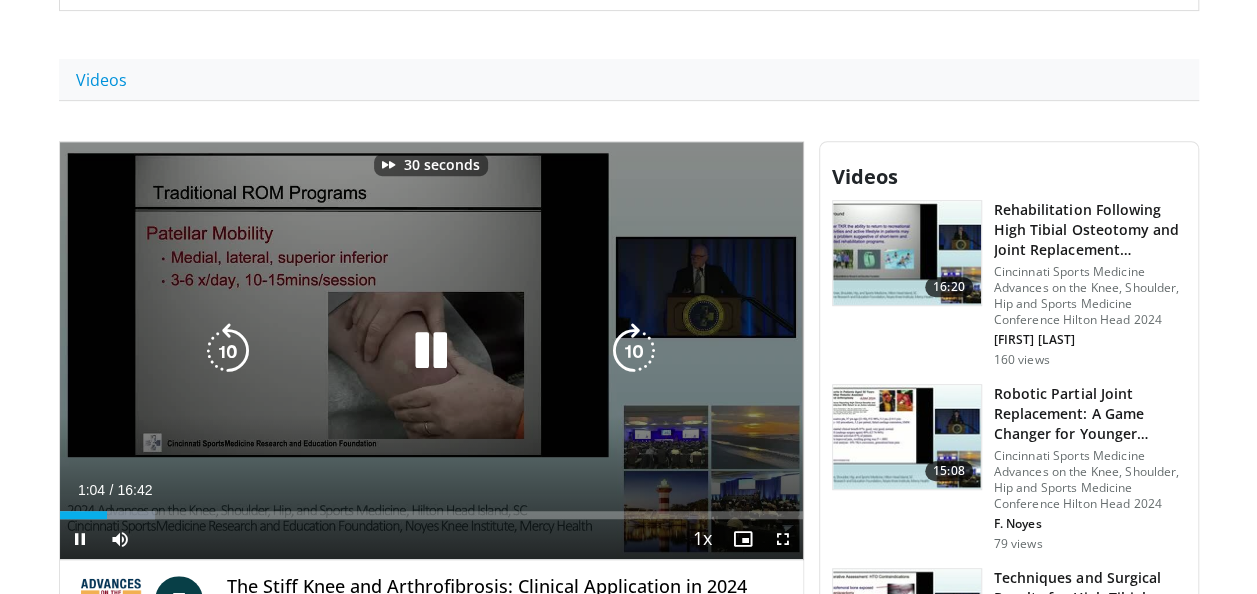 click at bounding box center (634, 351) 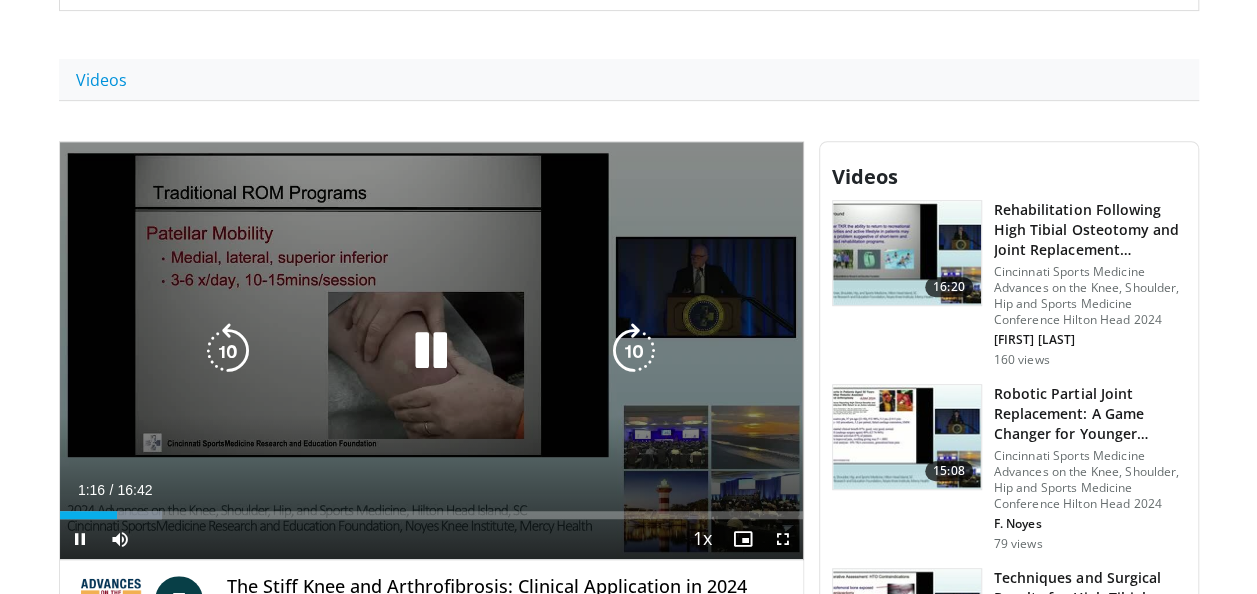 click at bounding box center [634, 351] 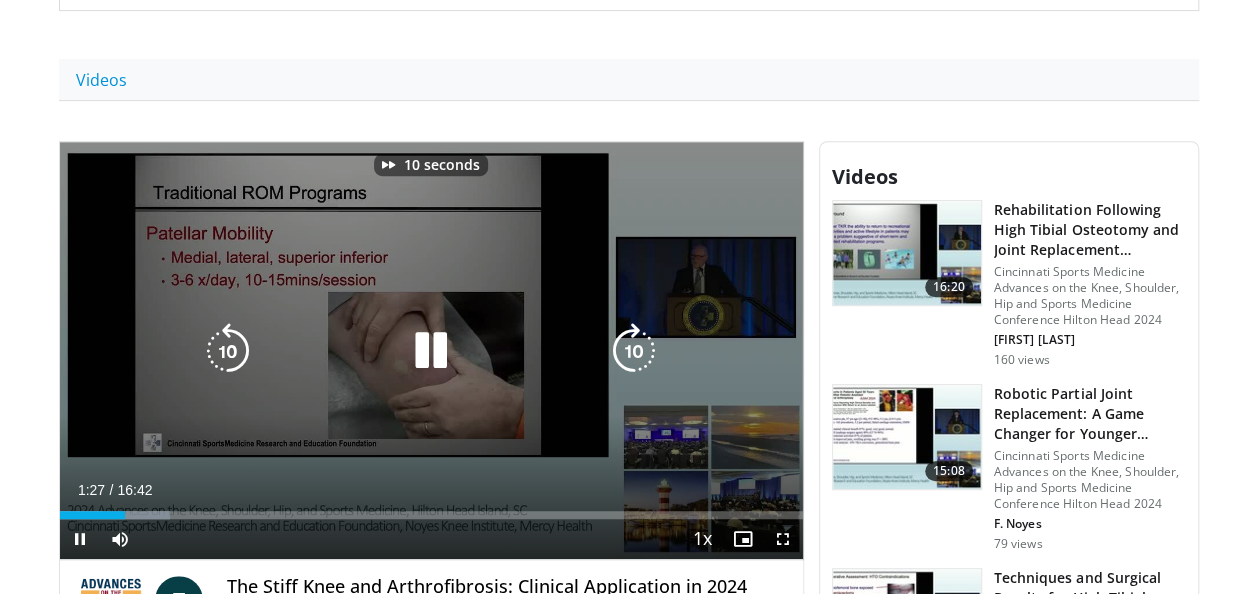 click at bounding box center [634, 351] 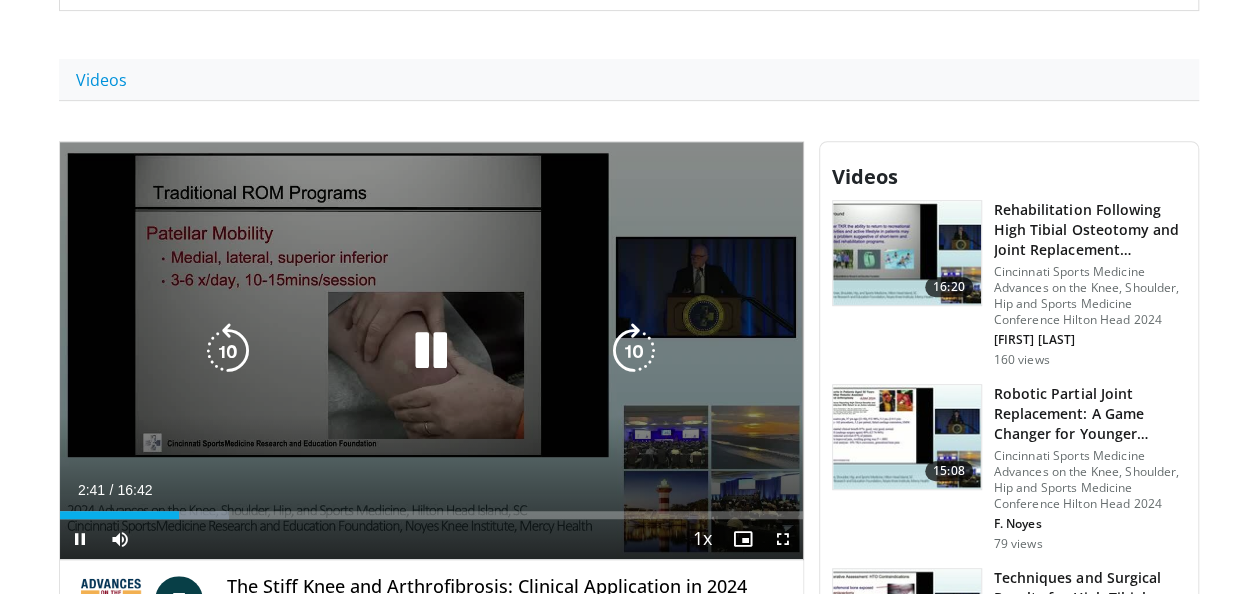 click at bounding box center [634, 351] 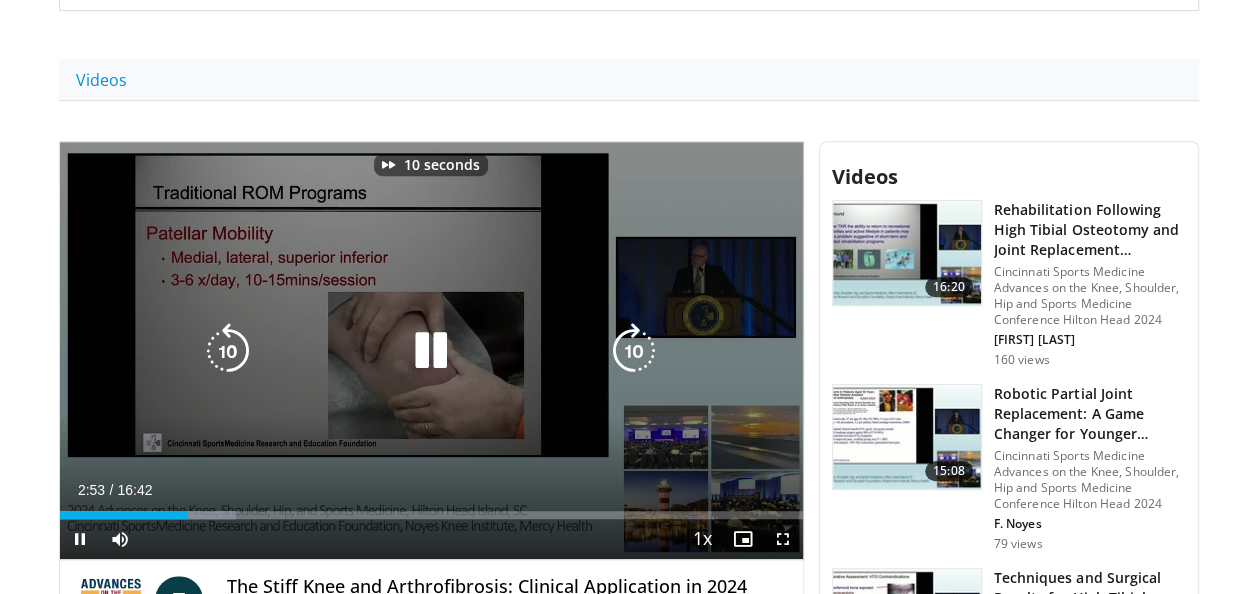 click at bounding box center [634, 351] 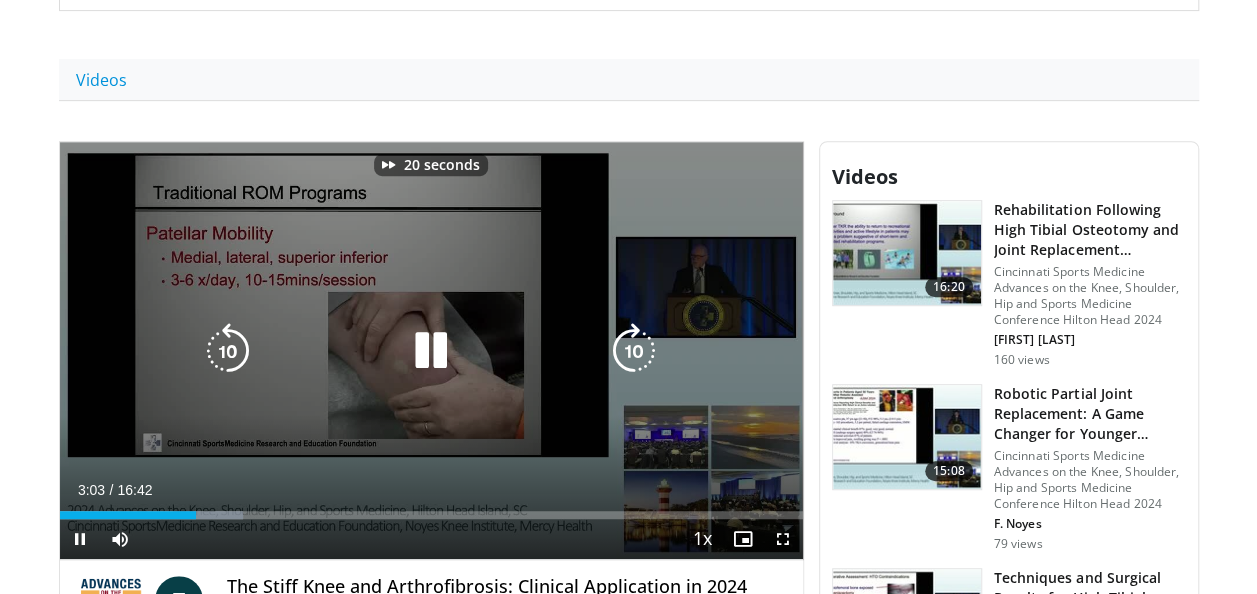 click at bounding box center [634, 351] 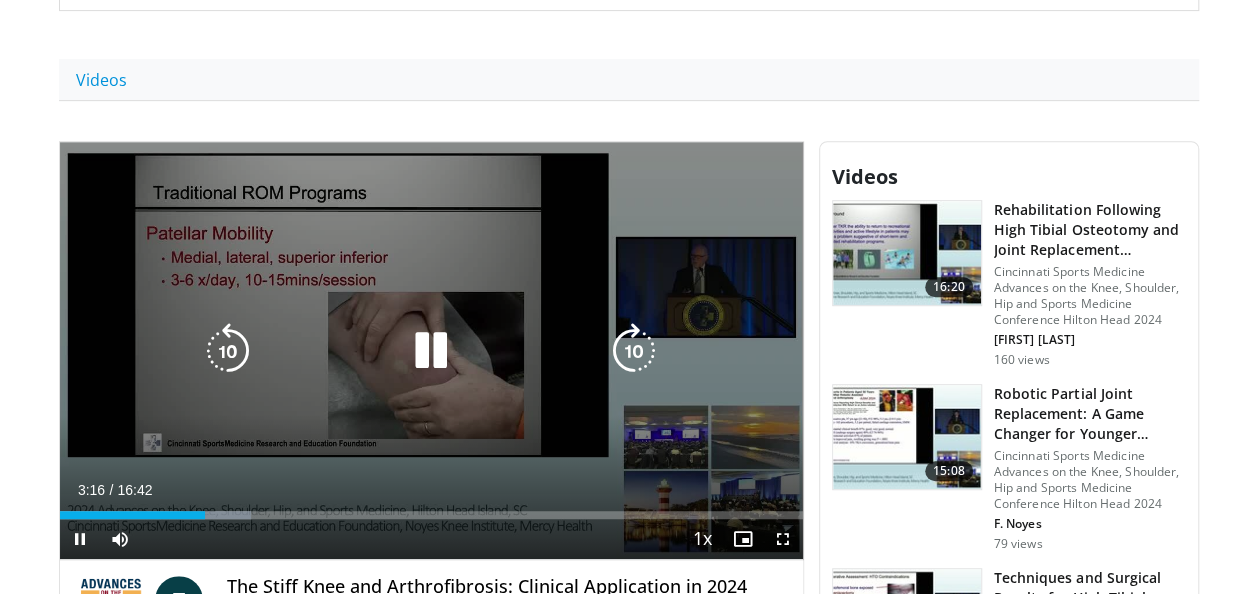 click at bounding box center (634, 351) 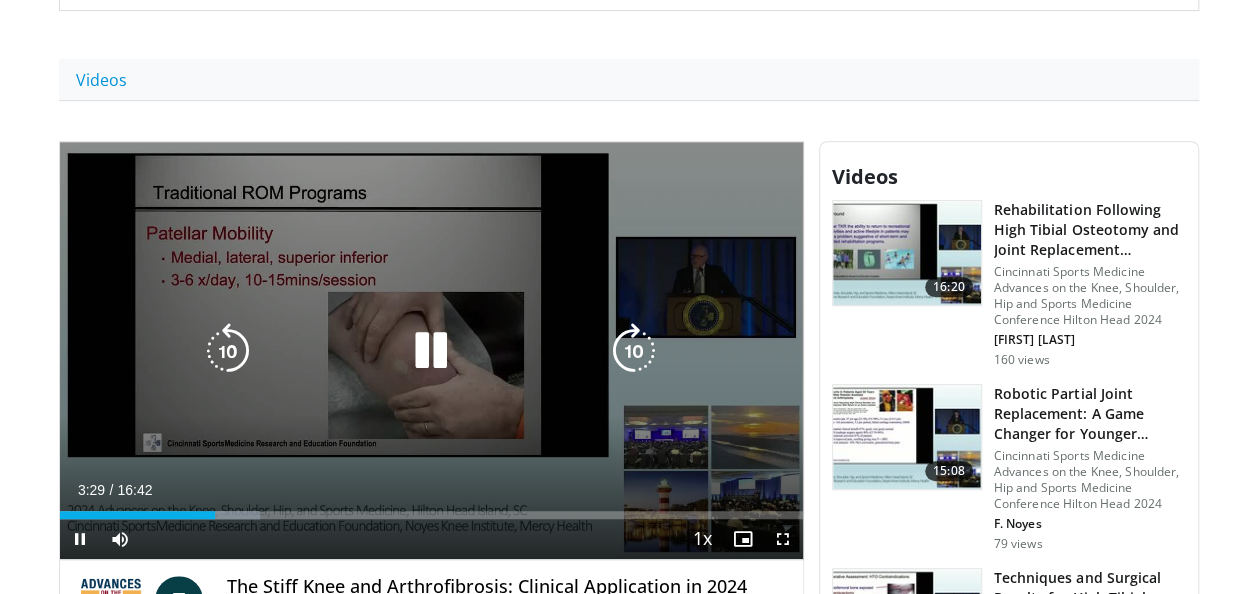 click at bounding box center (634, 351) 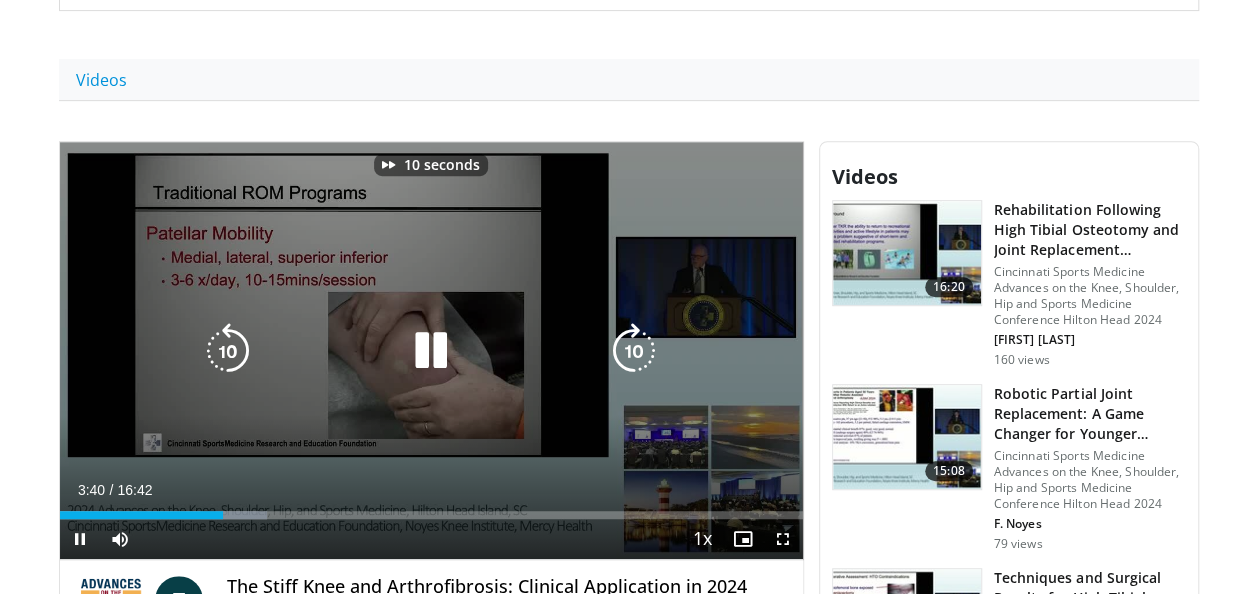 click at bounding box center [634, 351] 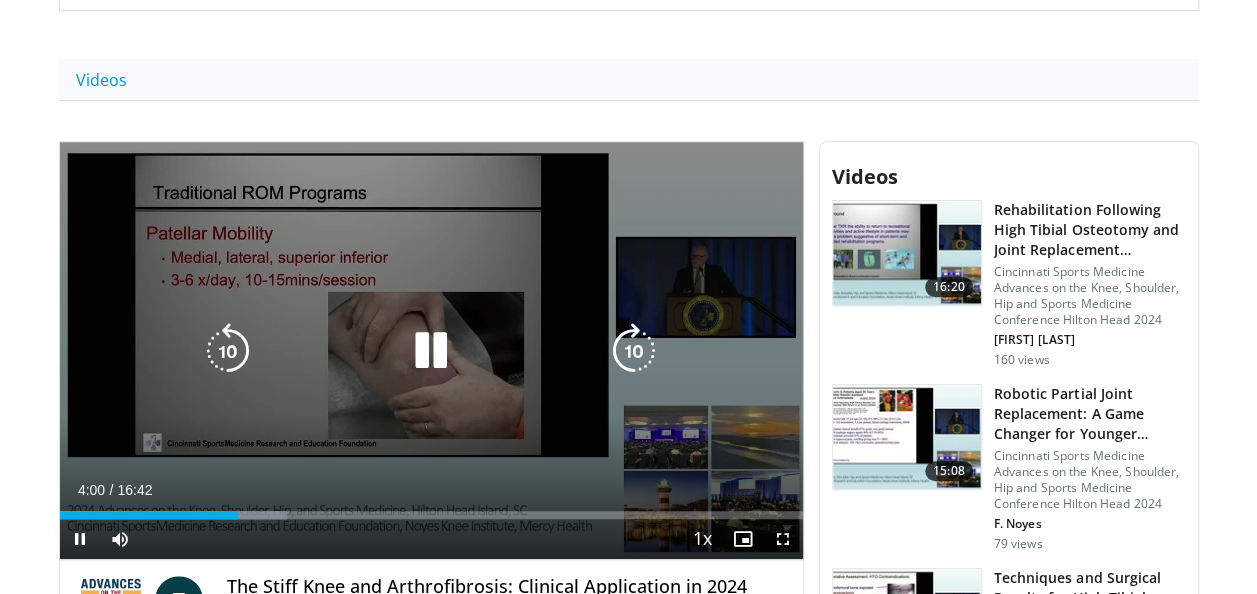drag, startPoint x: 231, startPoint y: 344, endPoint x: 246, endPoint y: 342, distance: 15.132746 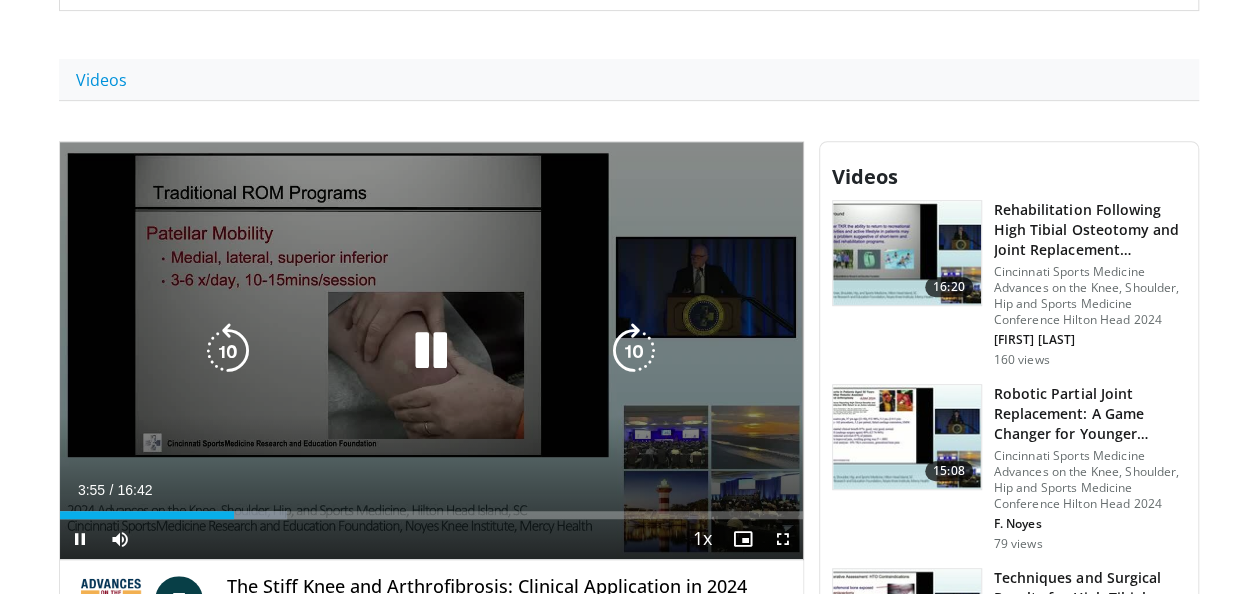 click at bounding box center (228, 351) 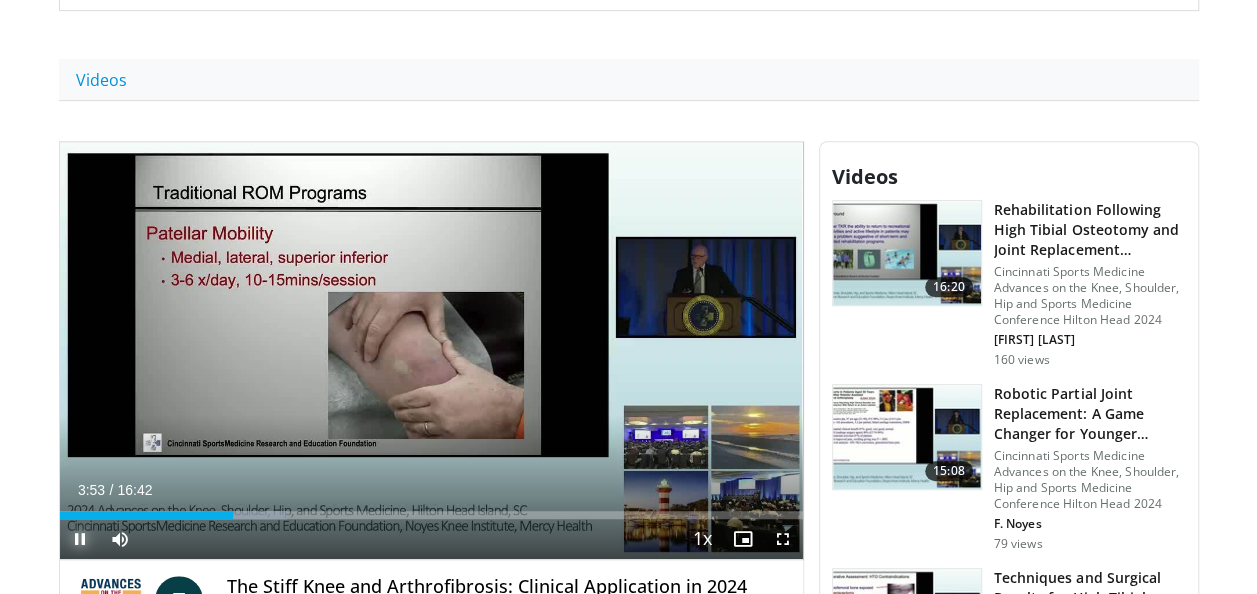 click at bounding box center [80, 539] 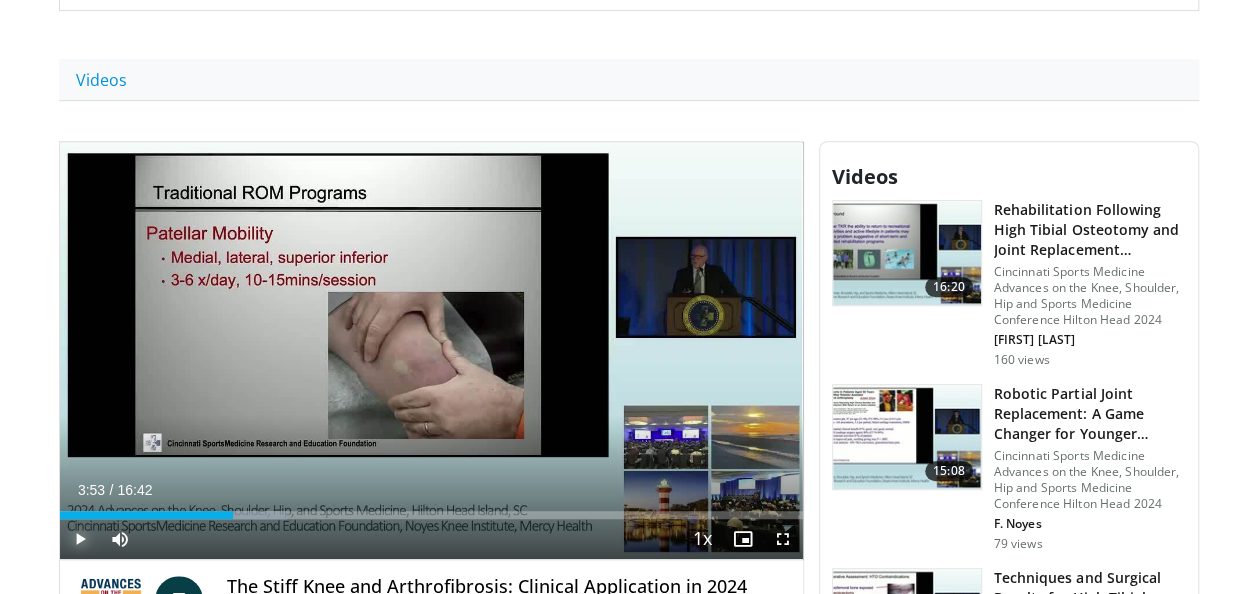 click at bounding box center (80, 539) 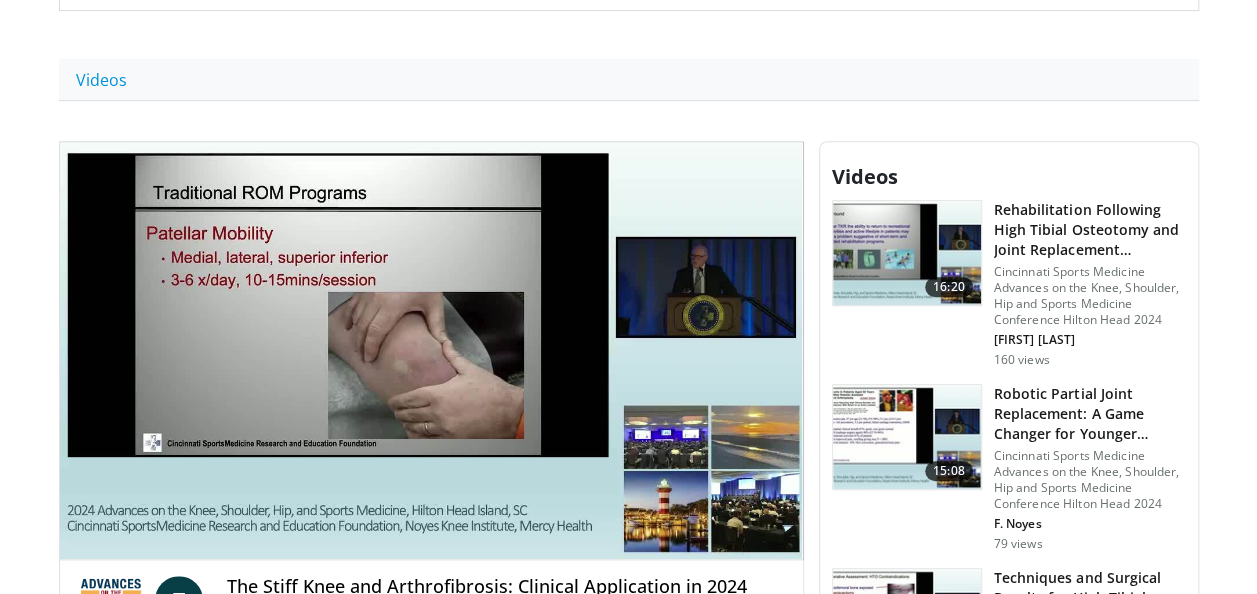 click on "Specialties
Adult & Family Medicine
Allergy, Asthma, Immunology
Anesthesiology
Cardiology
Dental
Dermatology
Endocrinology
Gastroenterology & Hepatology
General Surgery
Hematology & Oncology
Infectious Disease
Nephrology
Neurology
Neurosurgery
Obstetrics & Gynecology
Ophthalmology
Oral Maxillofacial
Orthopaedics
Otolaryngology
Pediatrics
Plastic Surgery
Podiatry
Psychiatry
Pulmonology
Radiation Oncology
Radiology
Rheumatology
Urology
Videos" at bounding box center (628, -103) 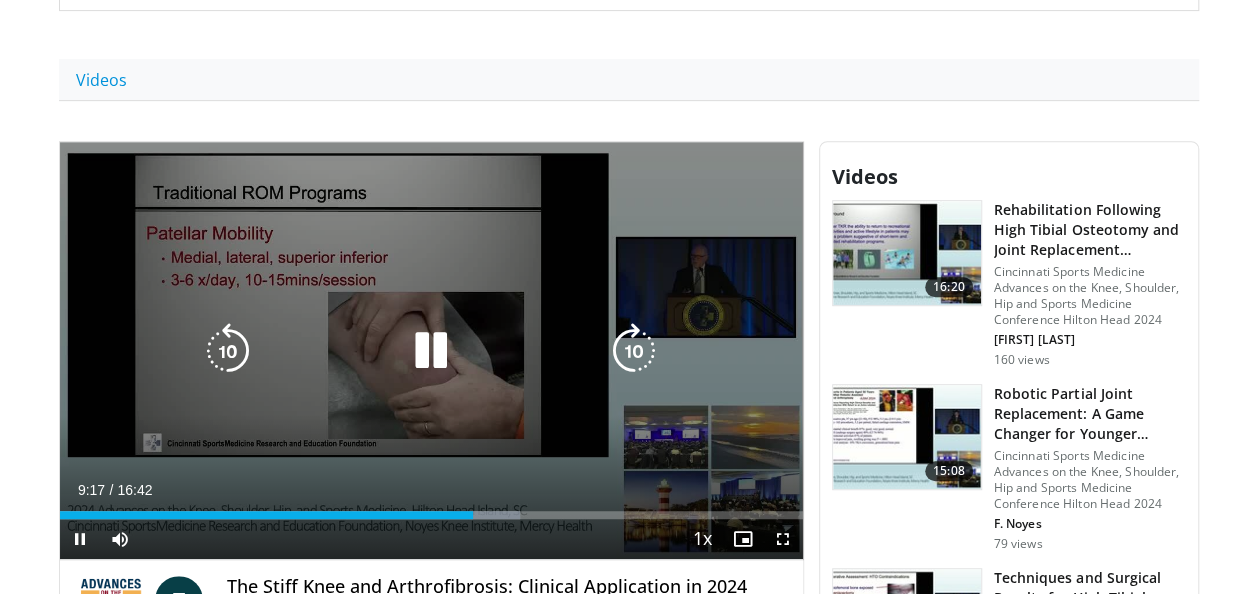 click at bounding box center (634, 351) 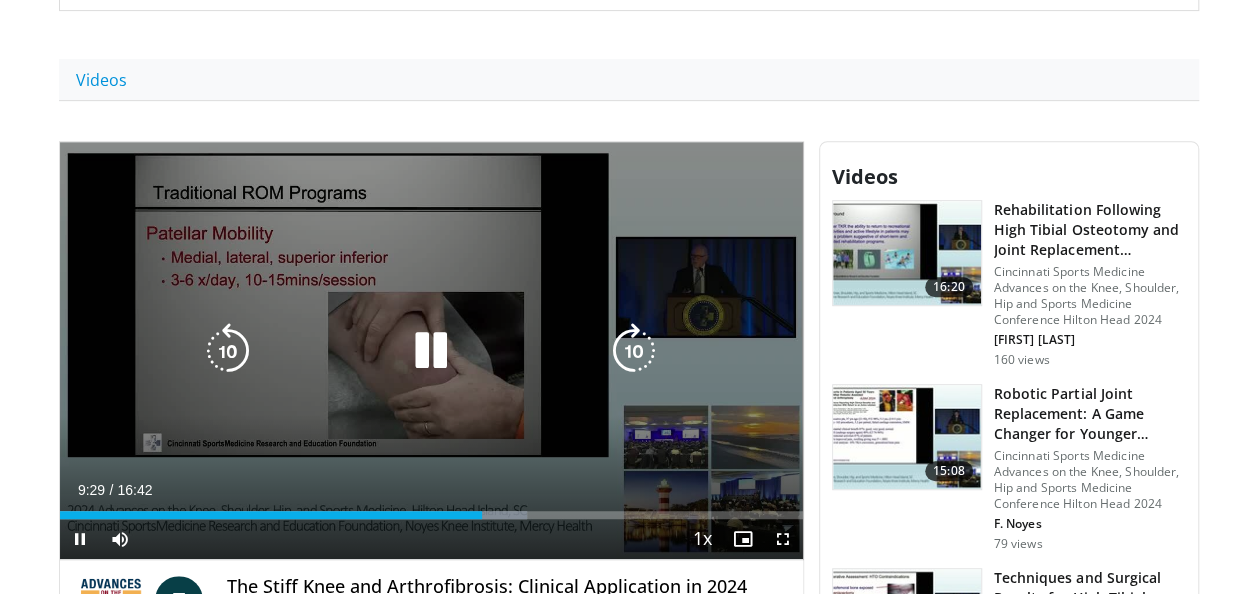click at bounding box center (634, 351) 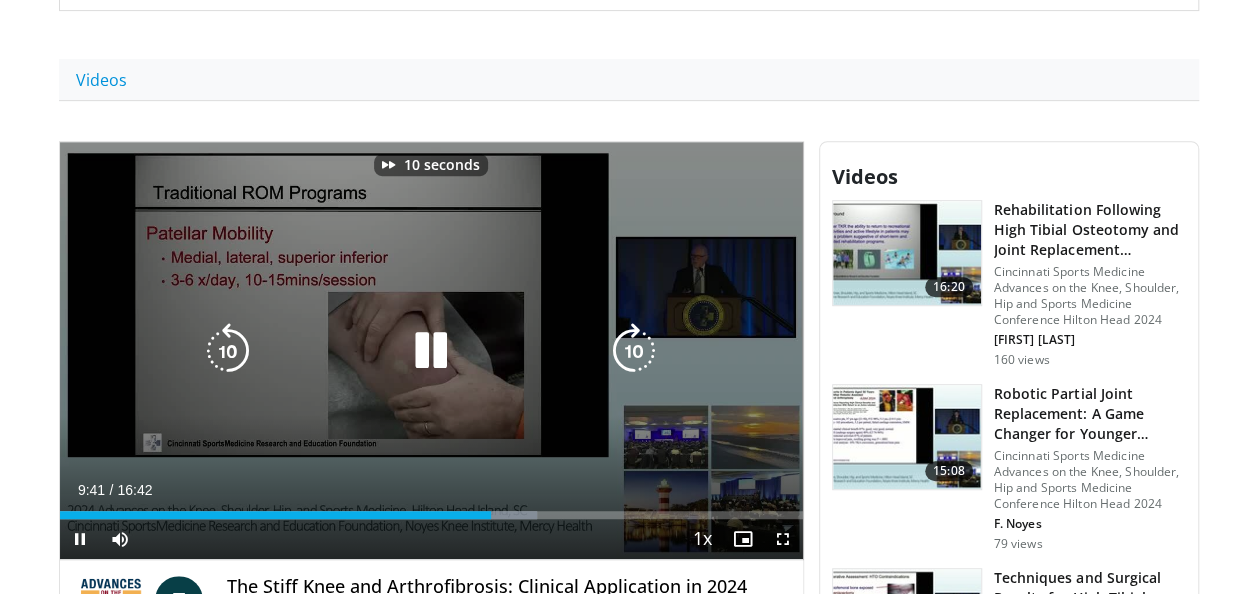 click at bounding box center (634, 351) 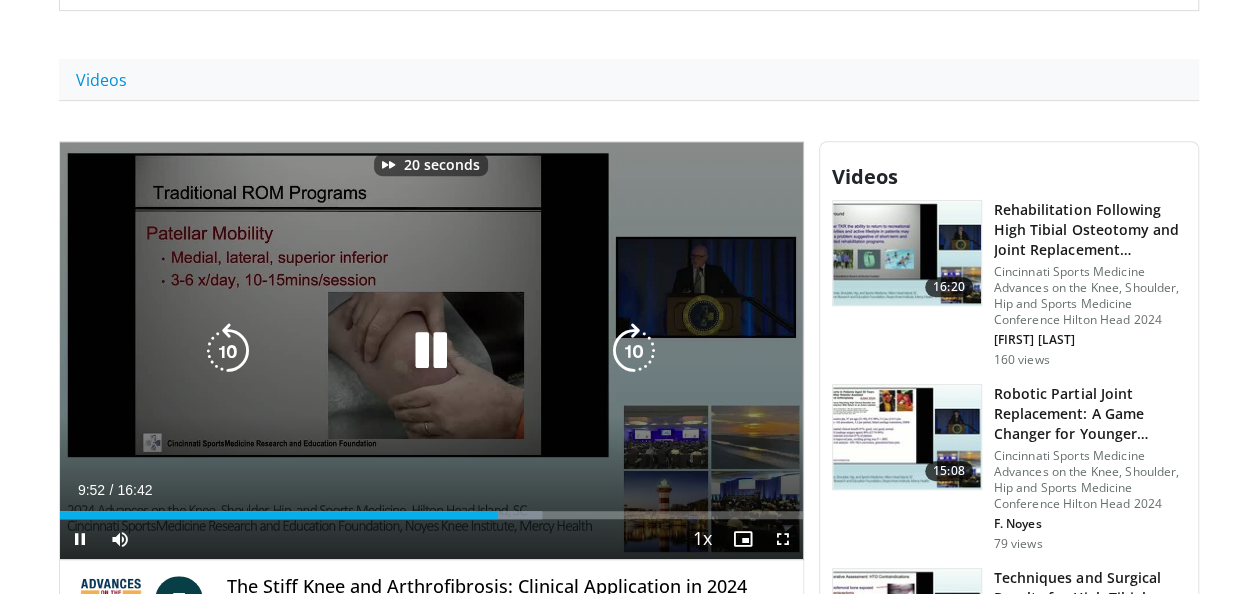 click at bounding box center [634, 351] 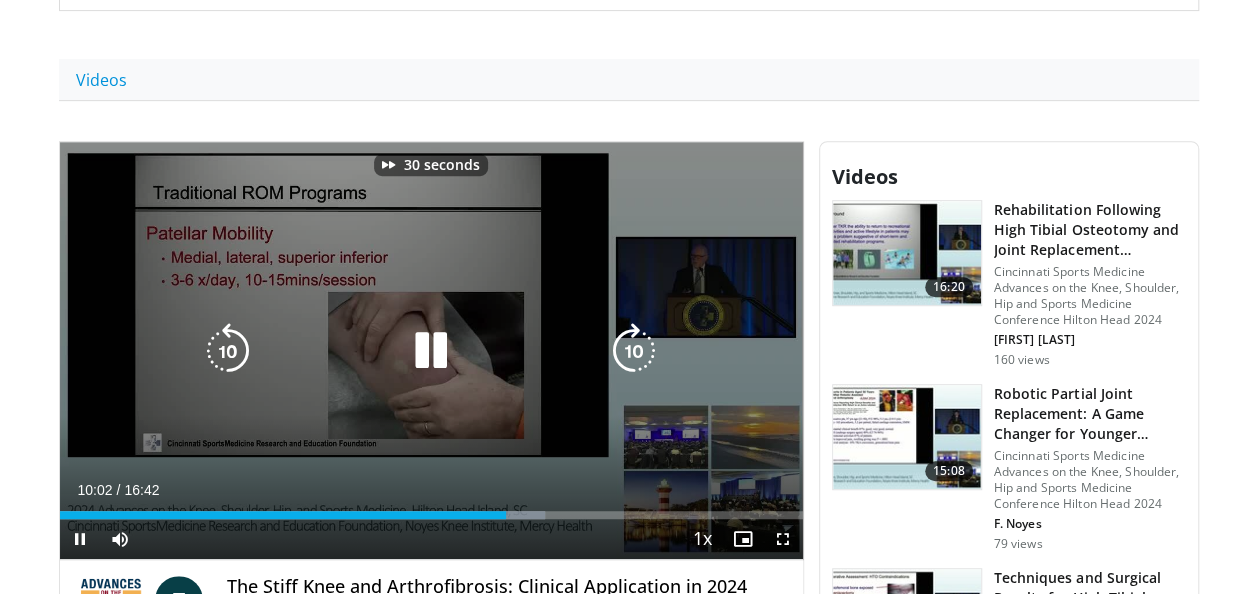 click at bounding box center (634, 351) 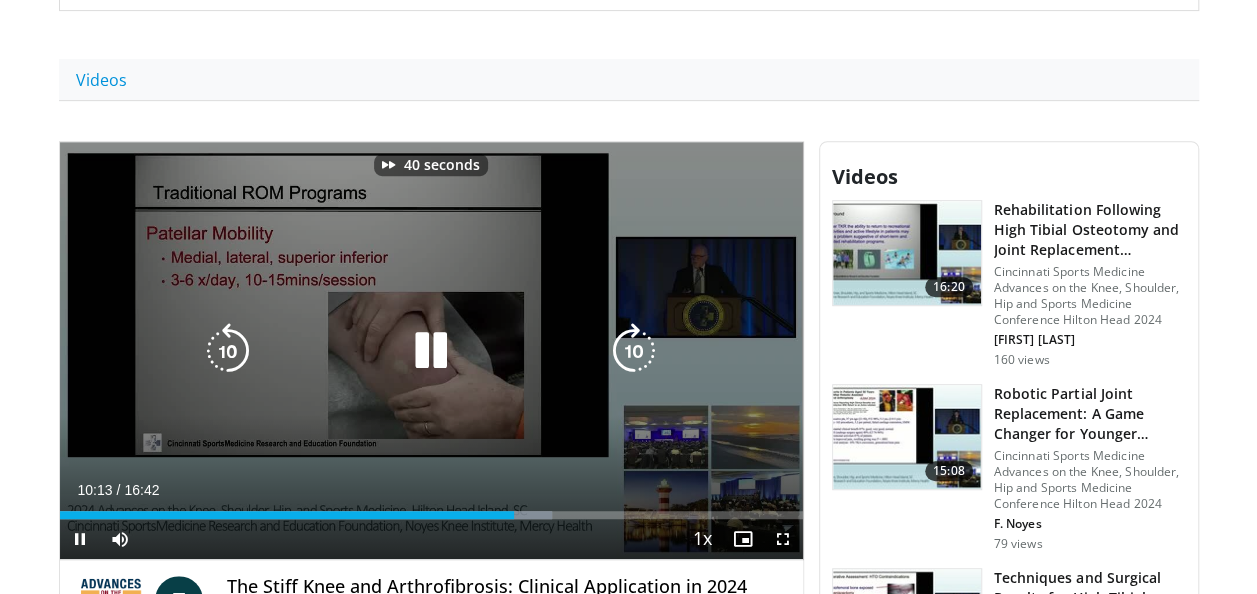 click at bounding box center (634, 351) 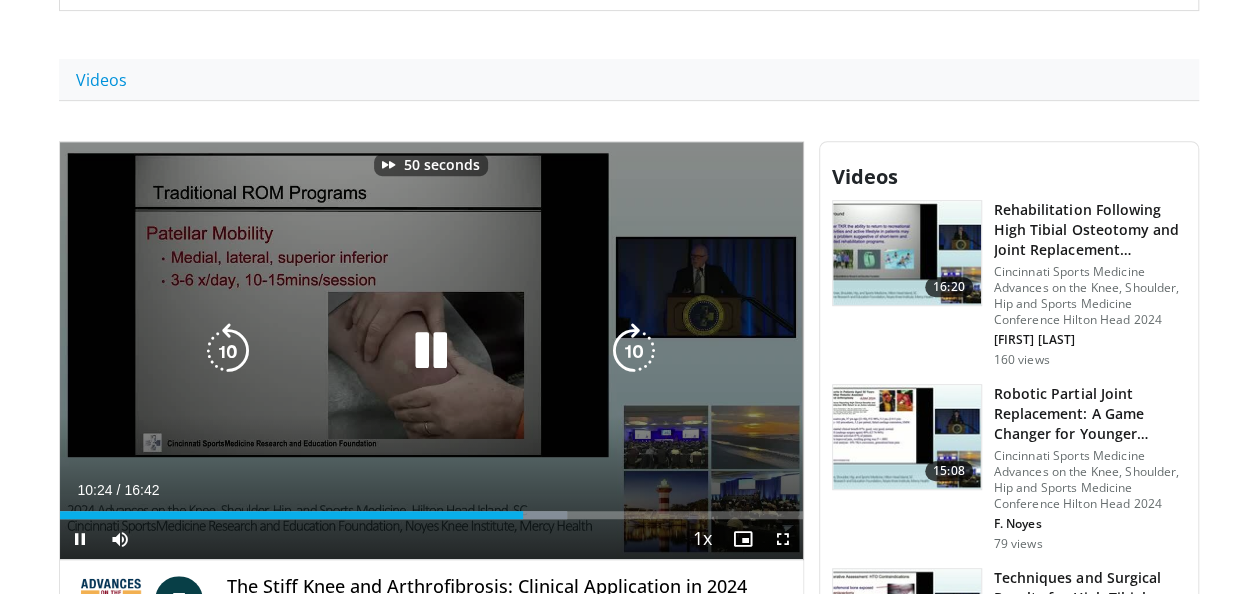click at bounding box center [634, 351] 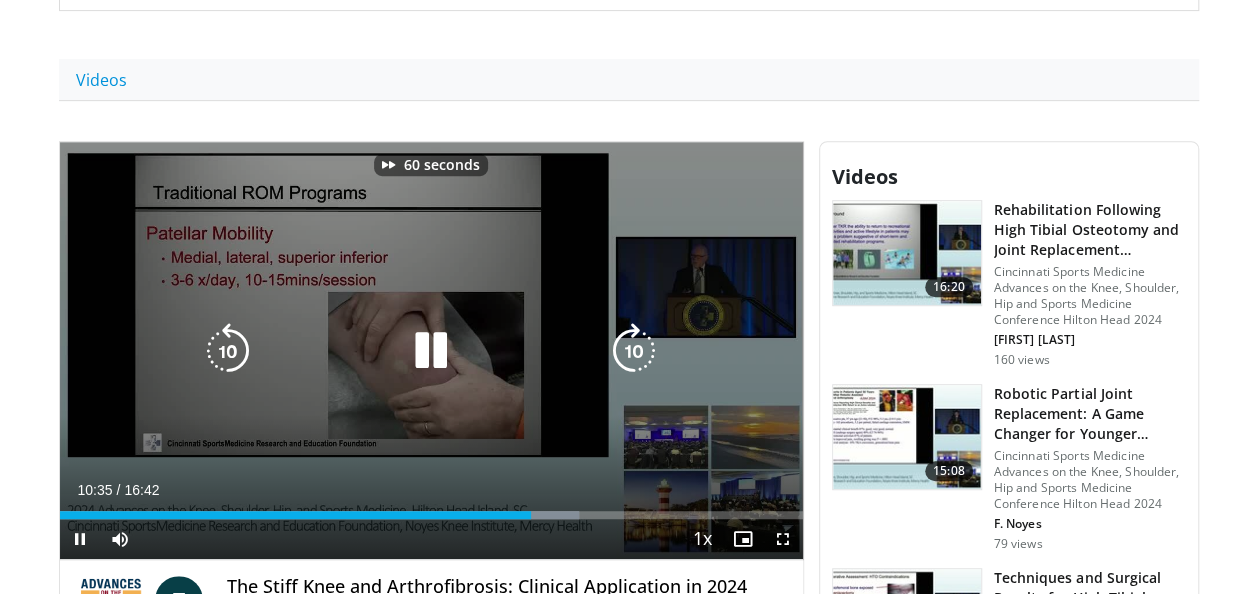 click at bounding box center (634, 351) 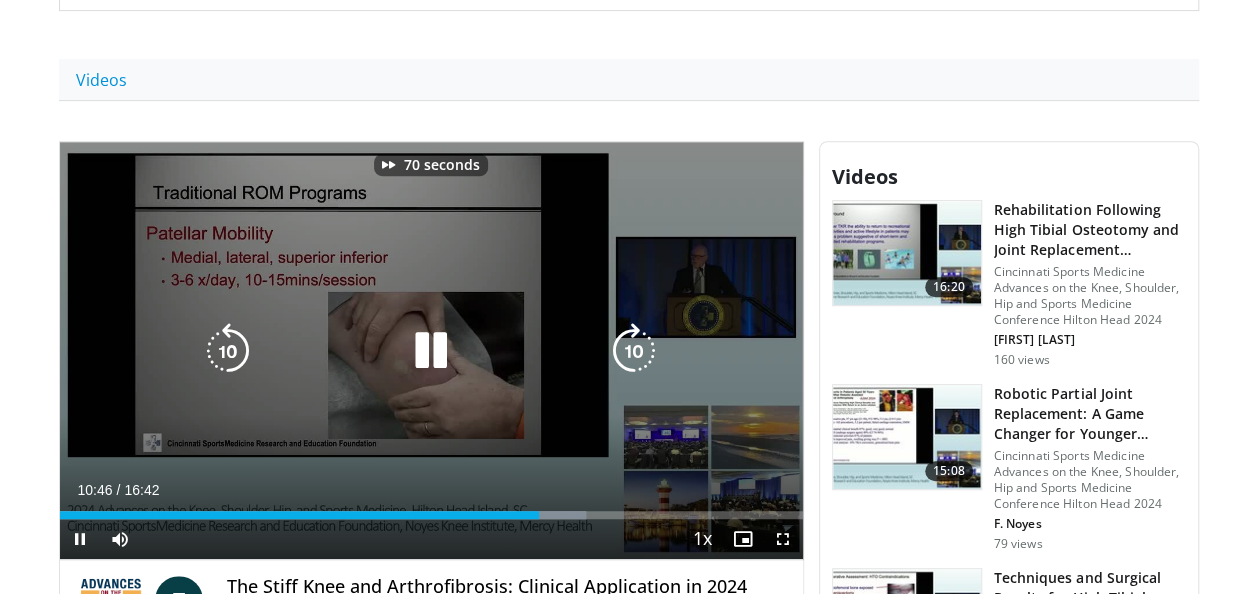 click at bounding box center [634, 351] 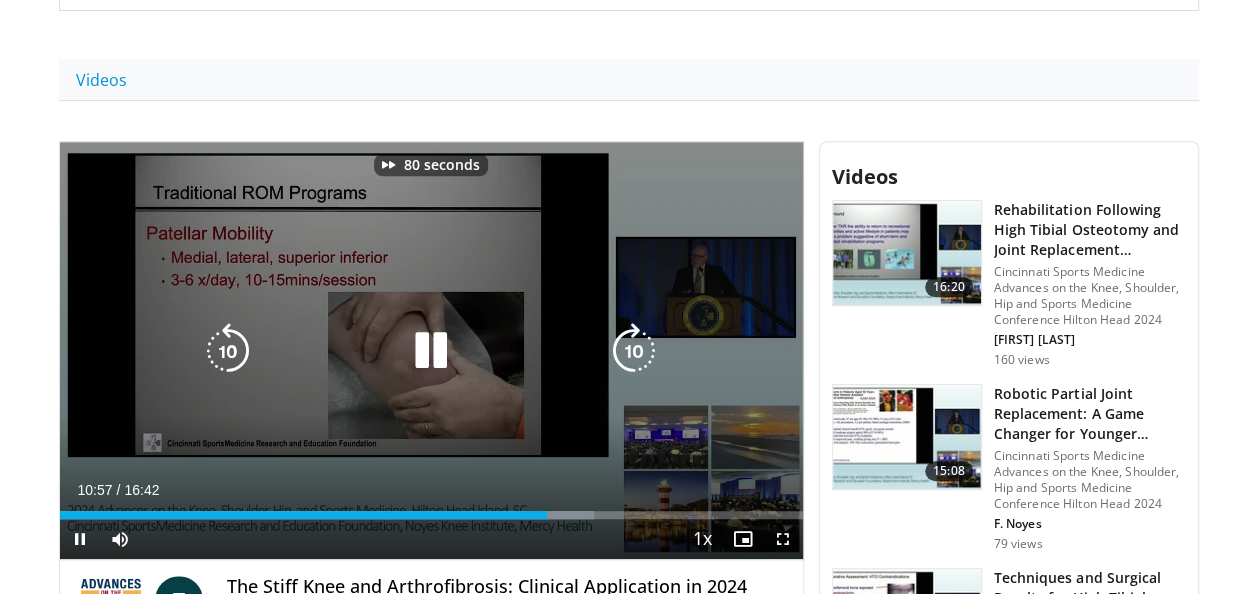 click at bounding box center [634, 351] 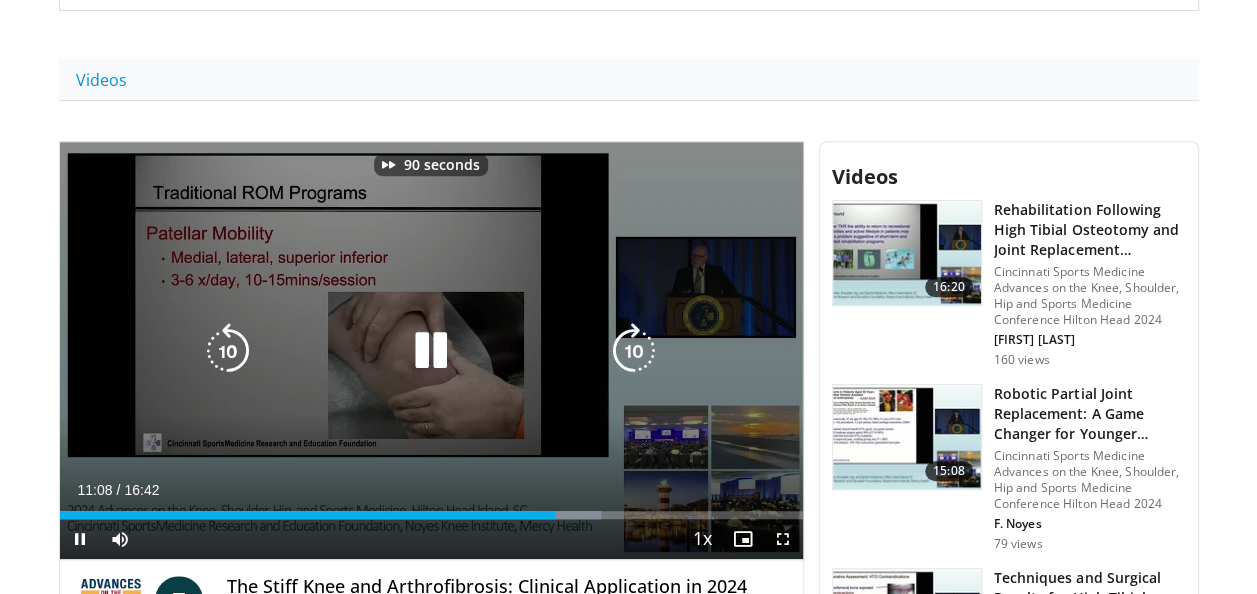 click at bounding box center [634, 351] 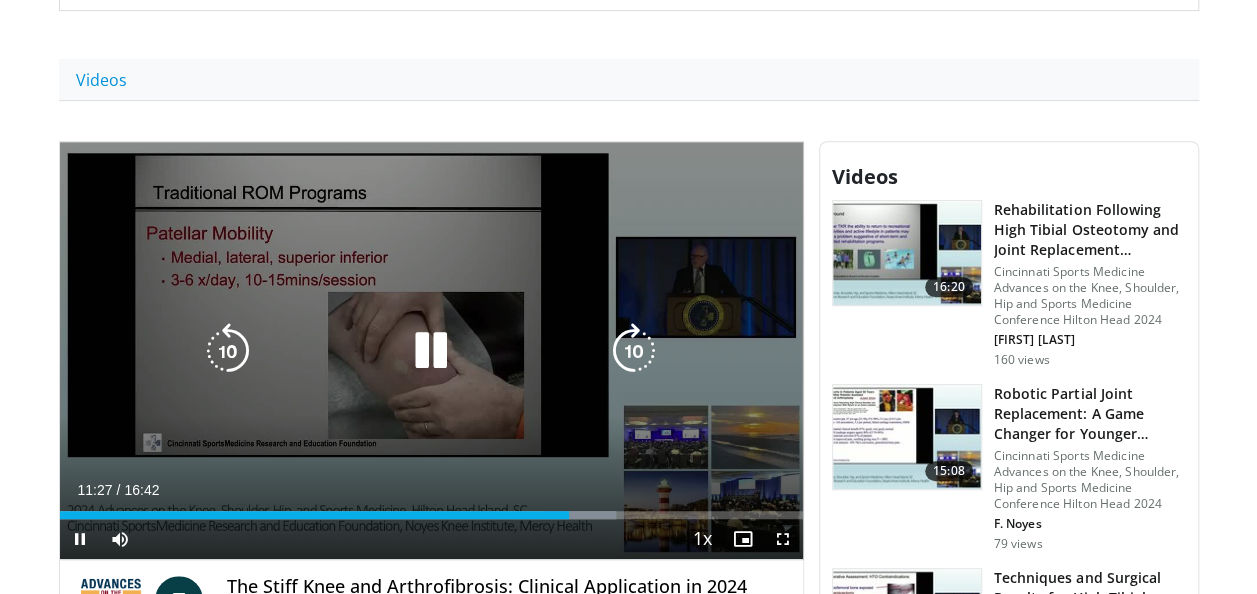 click at bounding box center [431, 351] 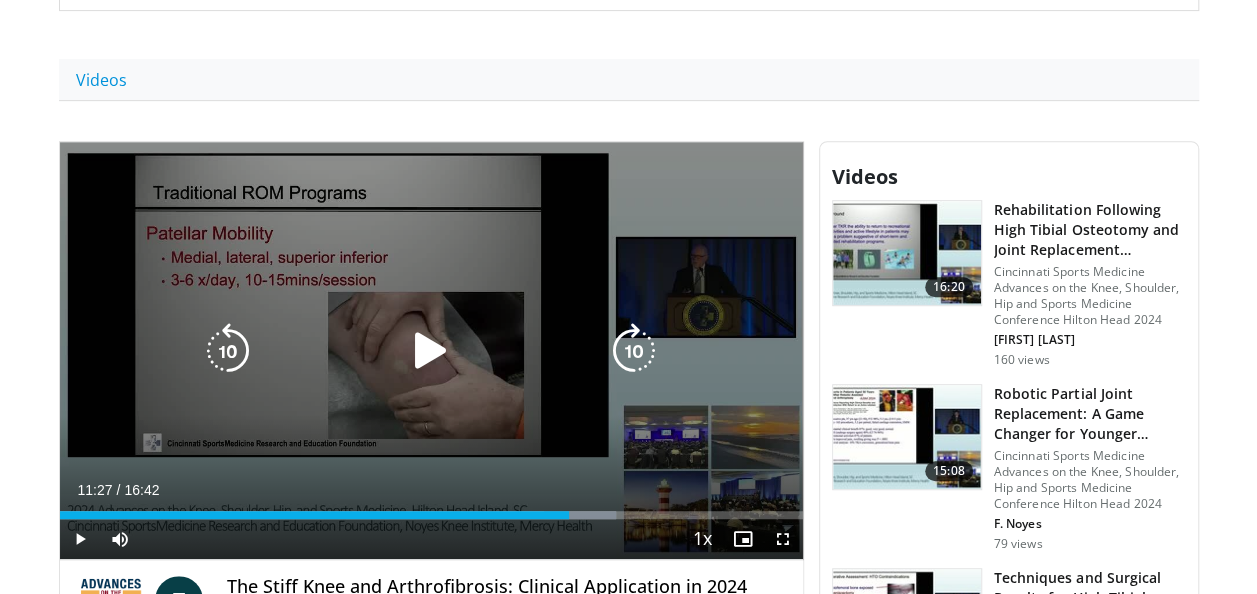 click at bounding box center (634, 351) 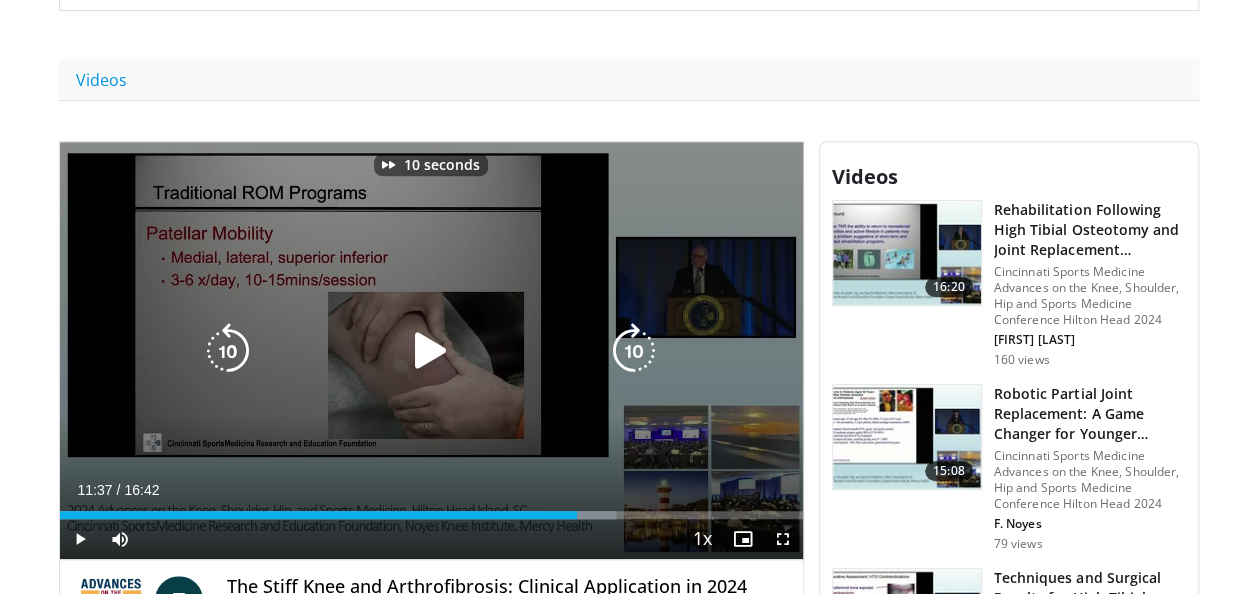 click at bounding box center (634, 351) 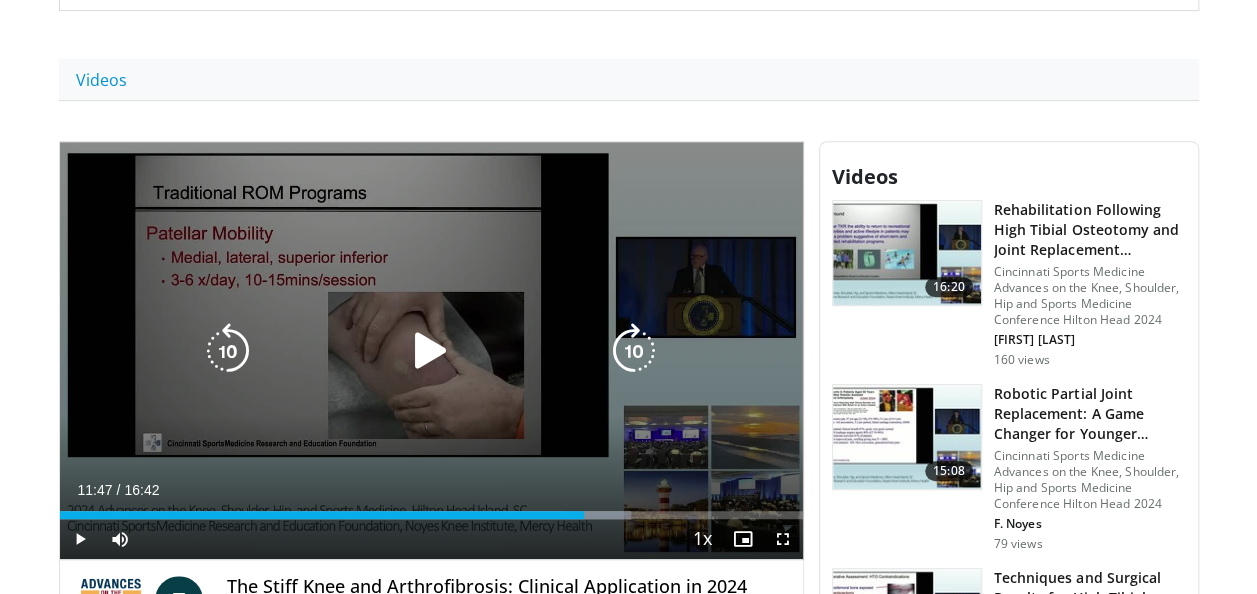 click at bounding box center [228, 351] 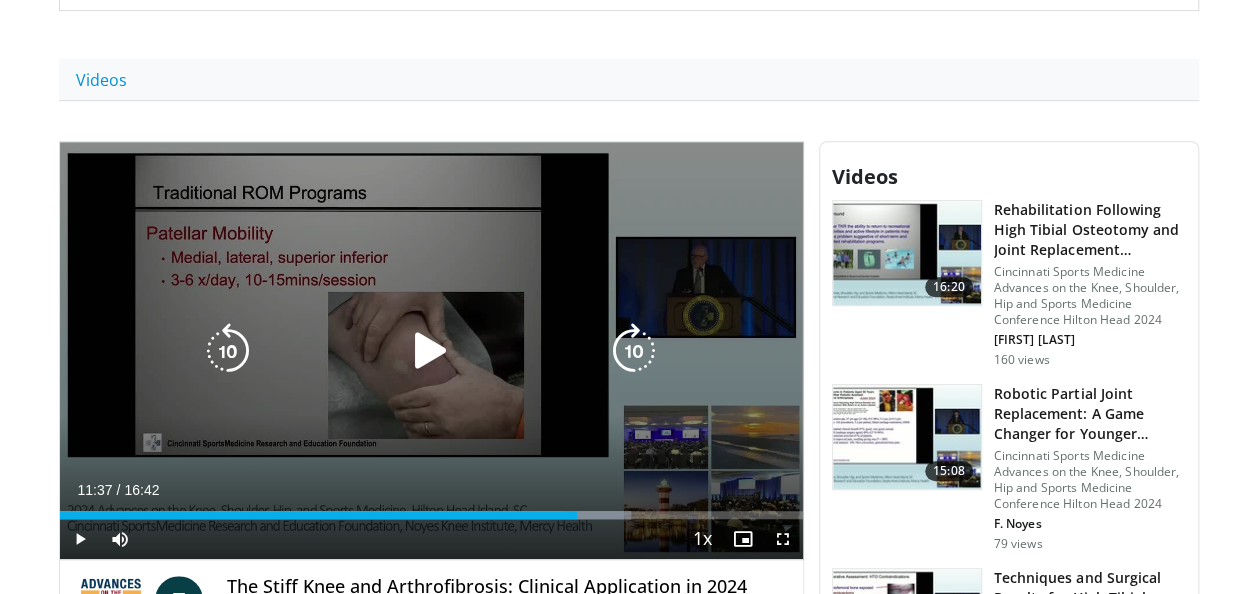 click at bounding box center (228, 351) 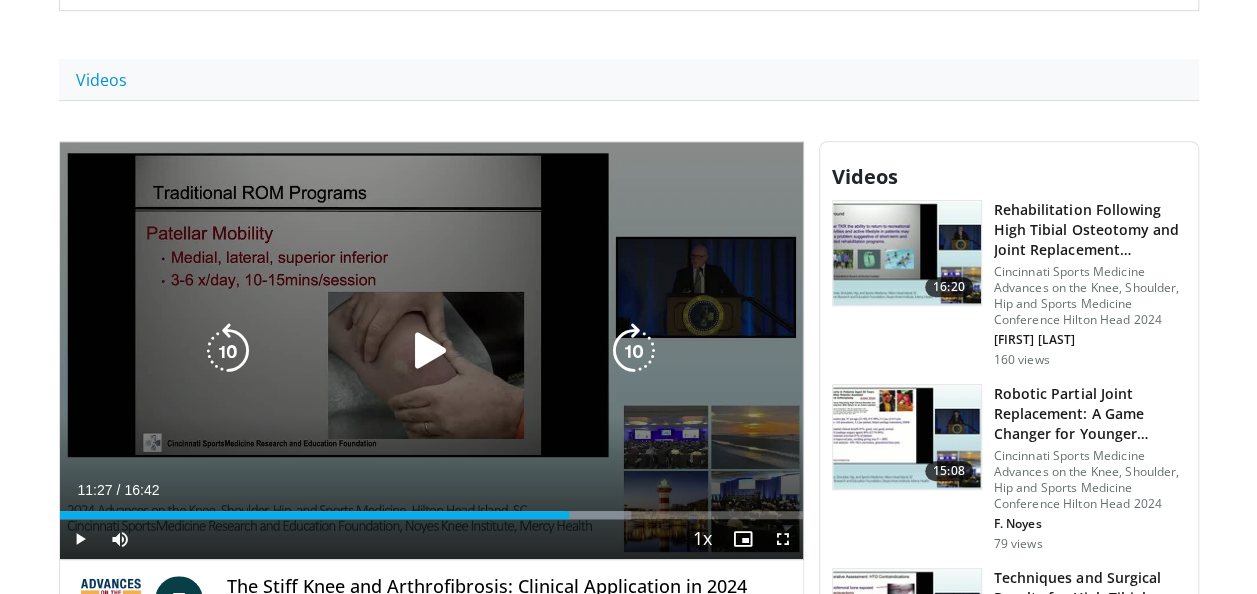 drag, startPoint x: 442, startPoint y: 344, endPoint x: 332, endPoint y: 351, distance: 110.2225 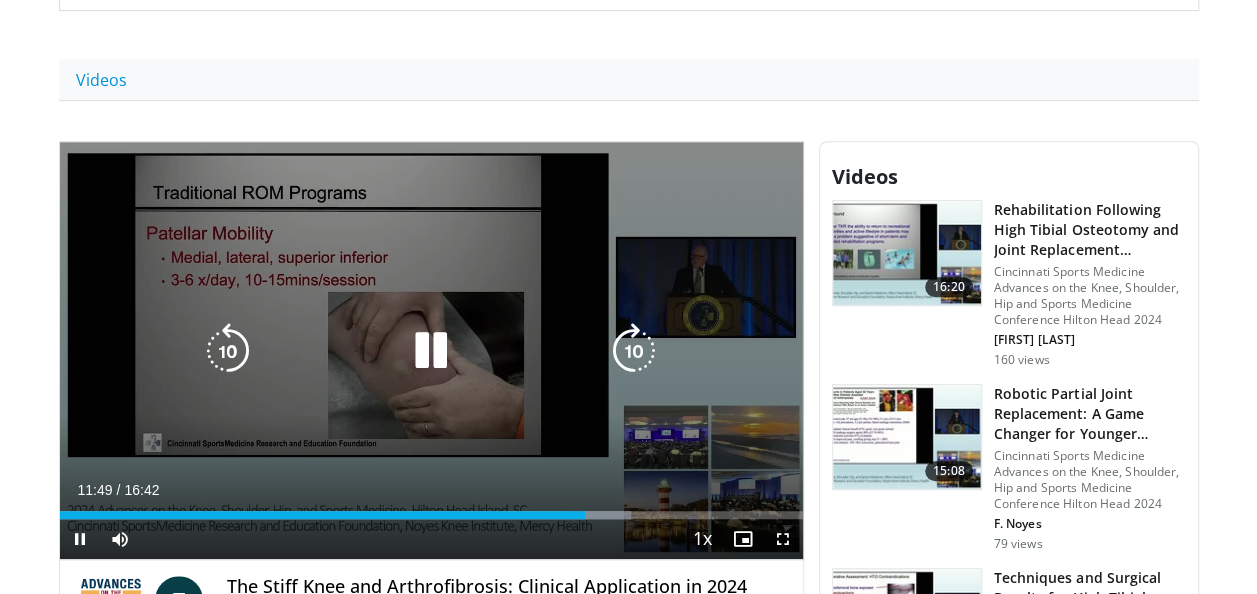 click at bounding box center [634, 351] 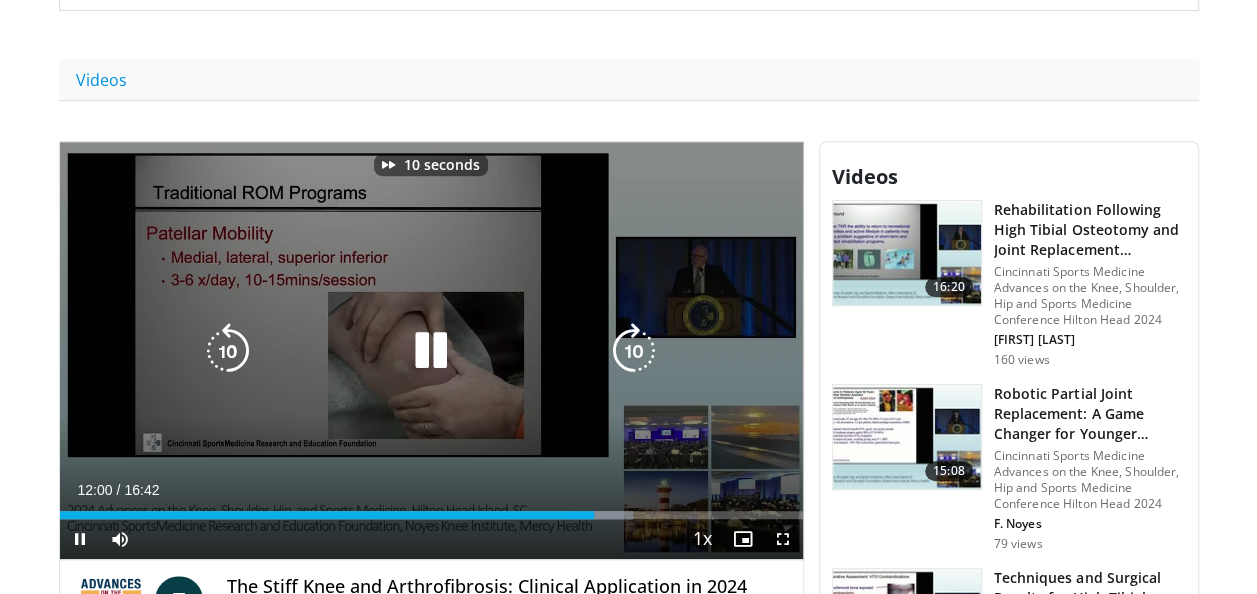click at bounding box center (634, 351) 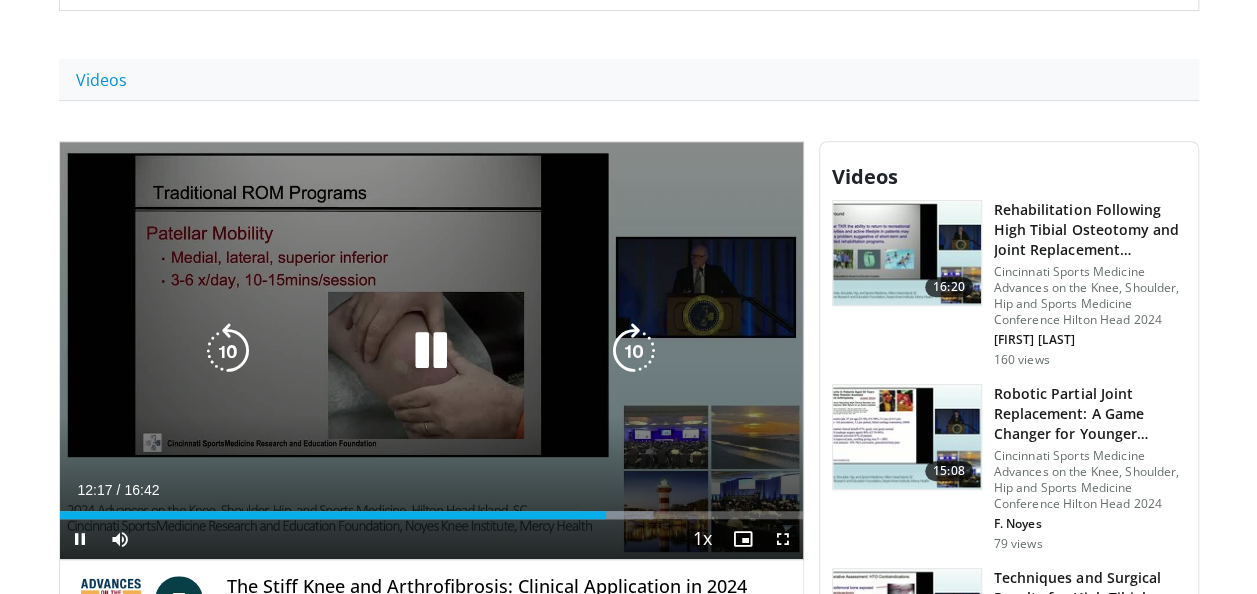 click at bounding box center (634, 351) 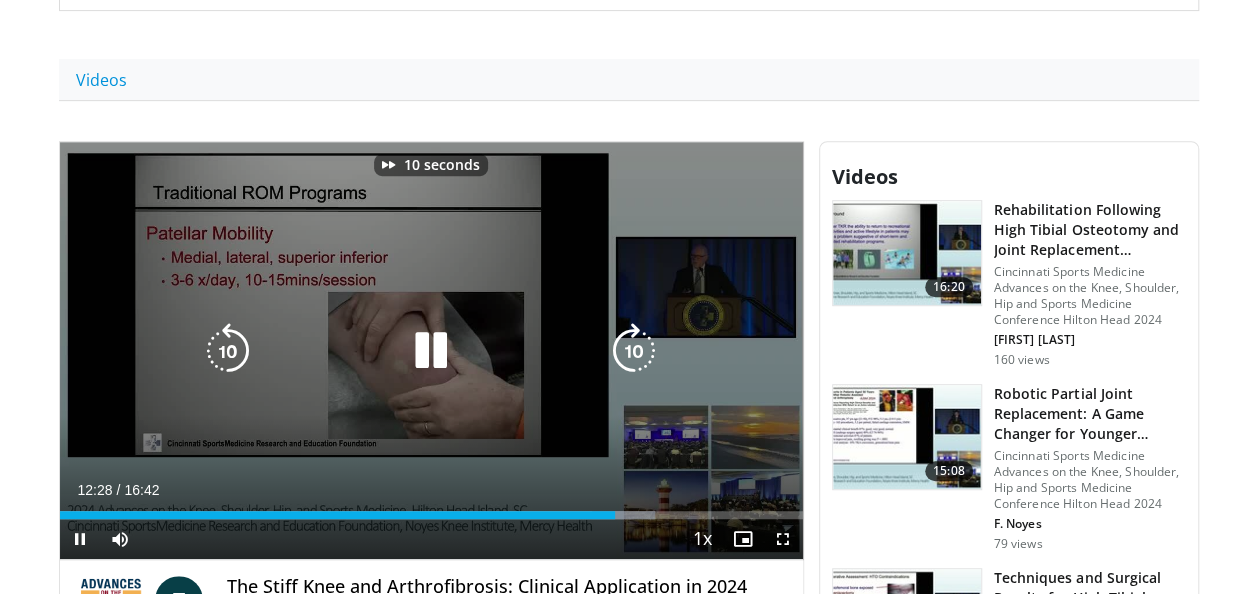 click at bounding box center (634, 351) 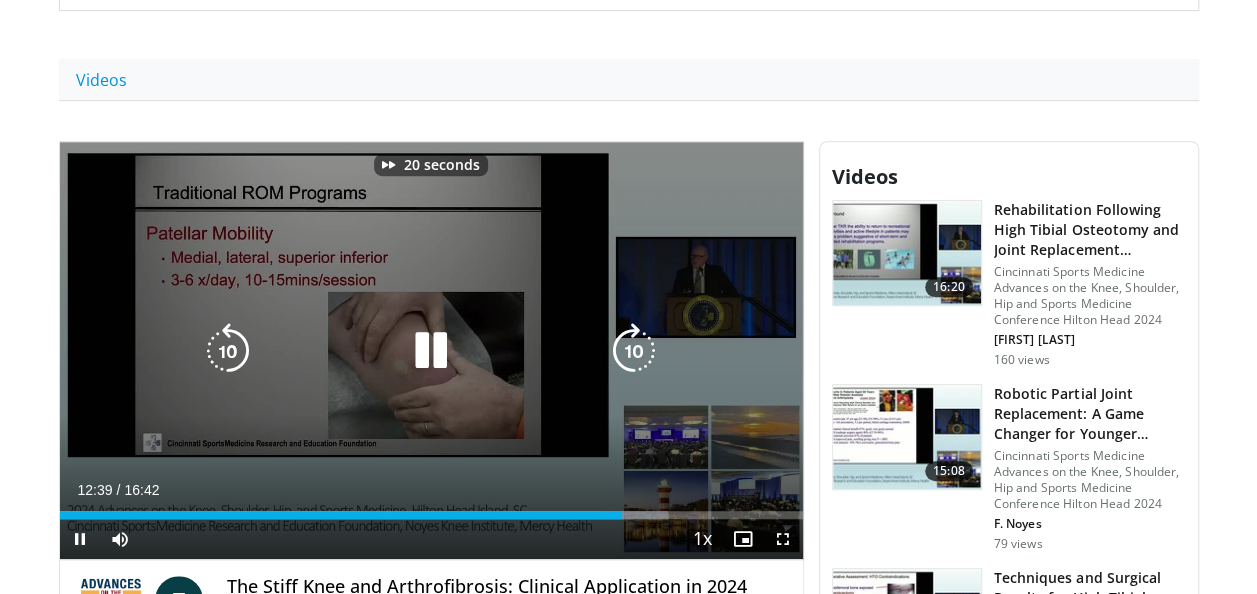 click at bounding box center [634, 351] 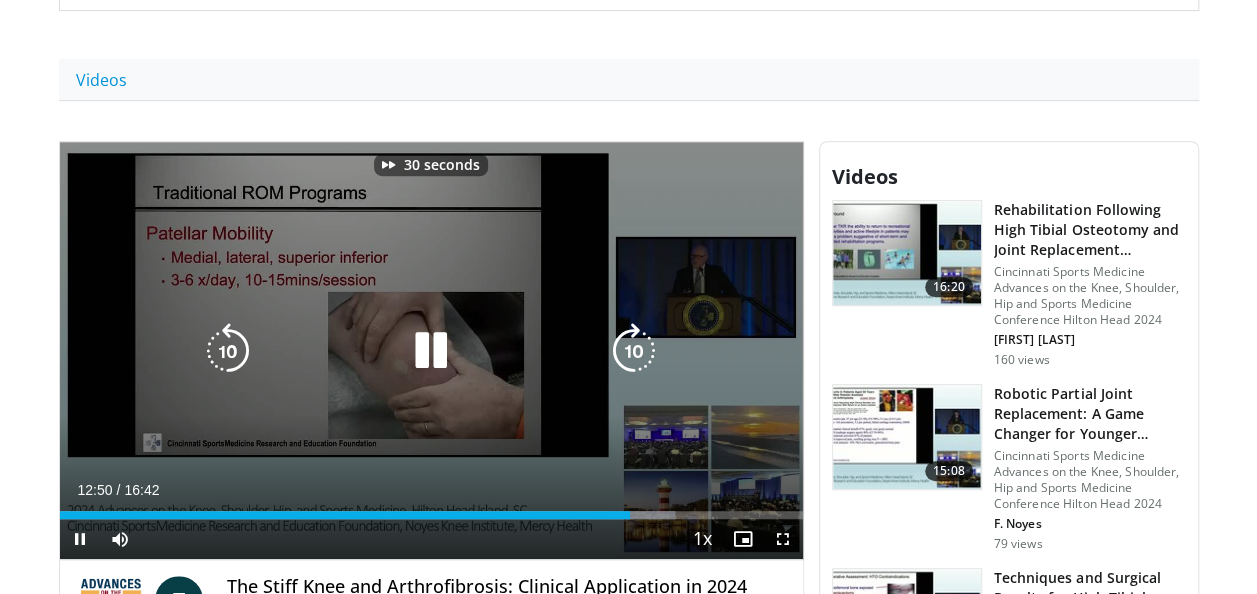 click at bounding box center (634, 351) 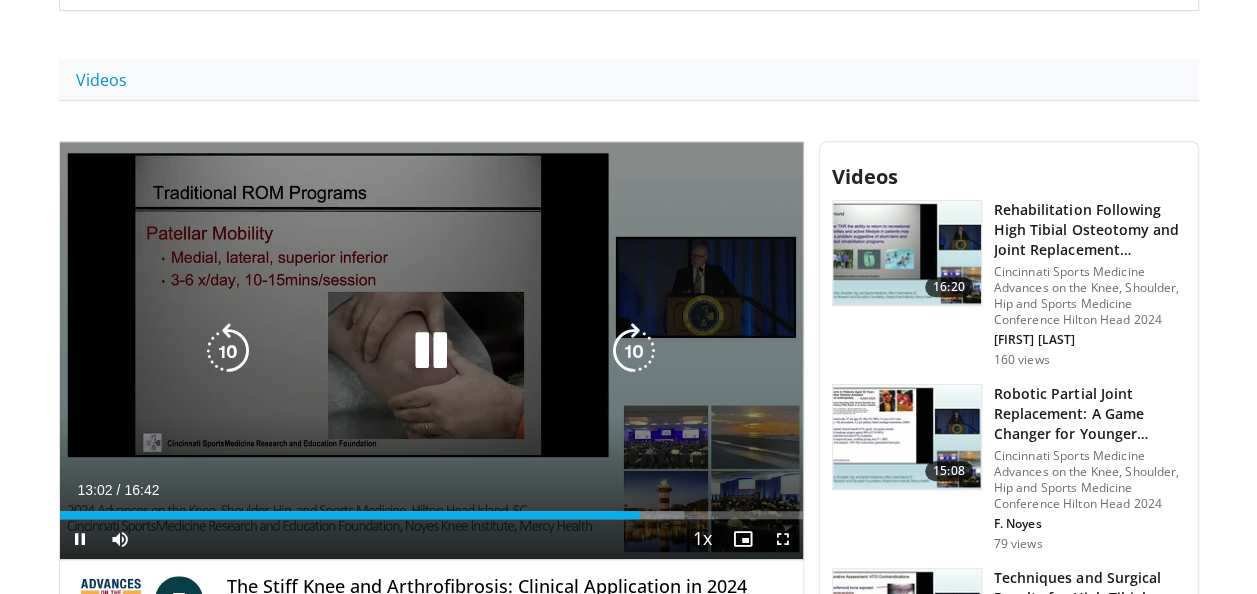 click at bounding box center [634, 351] 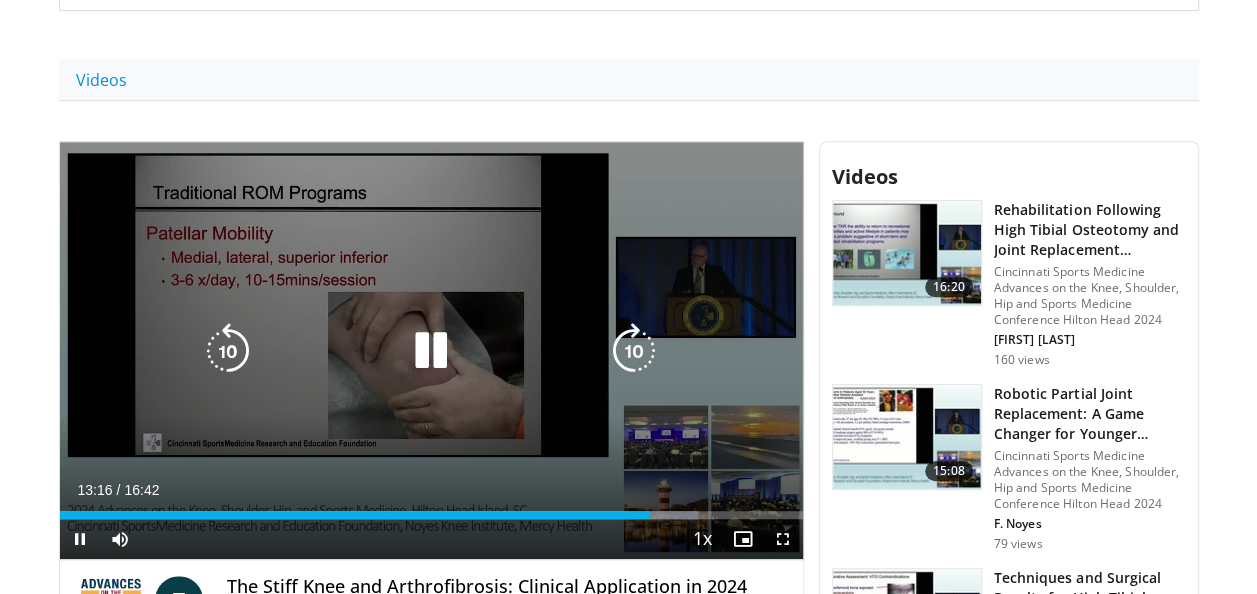 click at bounding box center [634, 351] 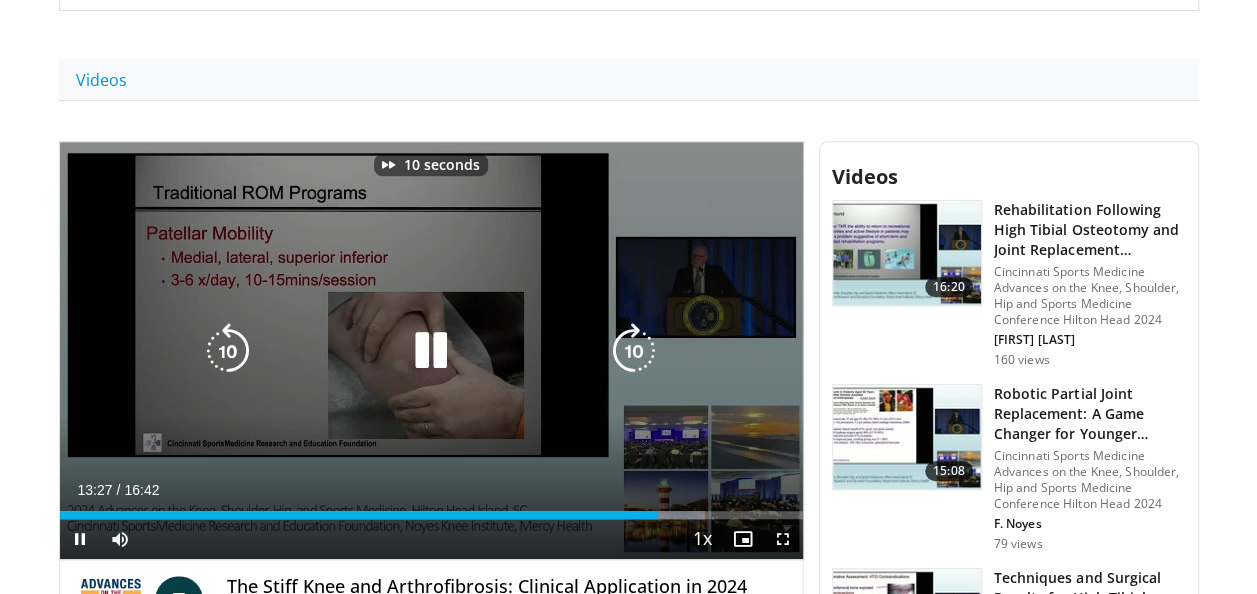click at bounding box center (634, 351) 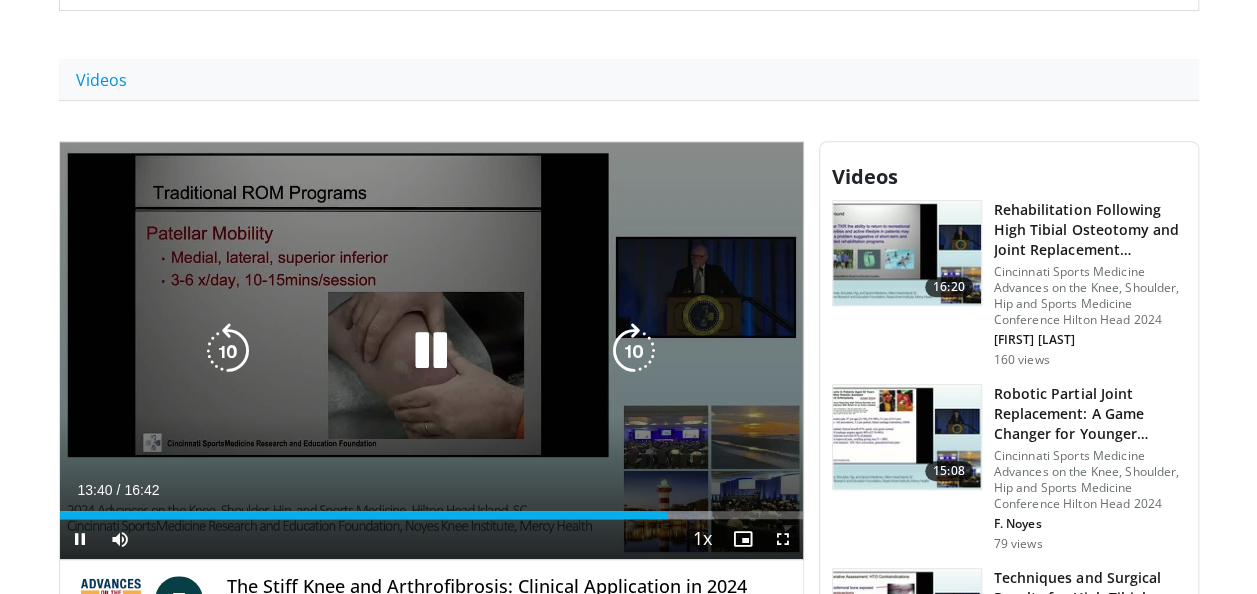 click at bounding box center (634, 351) 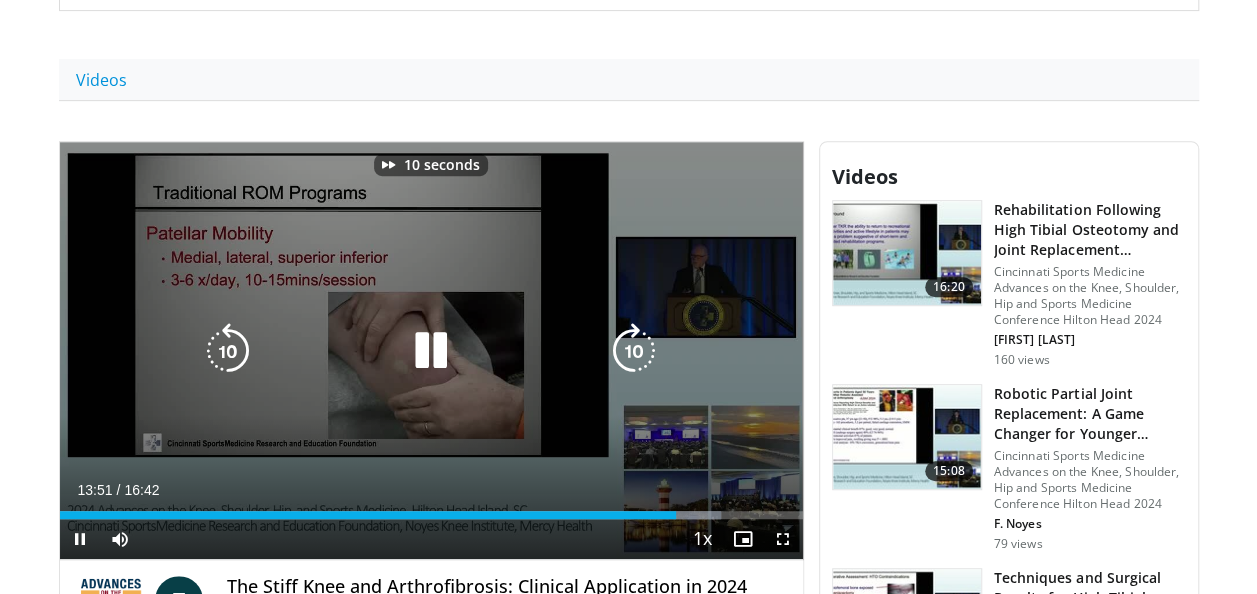 click at bounding box center (634, 351) 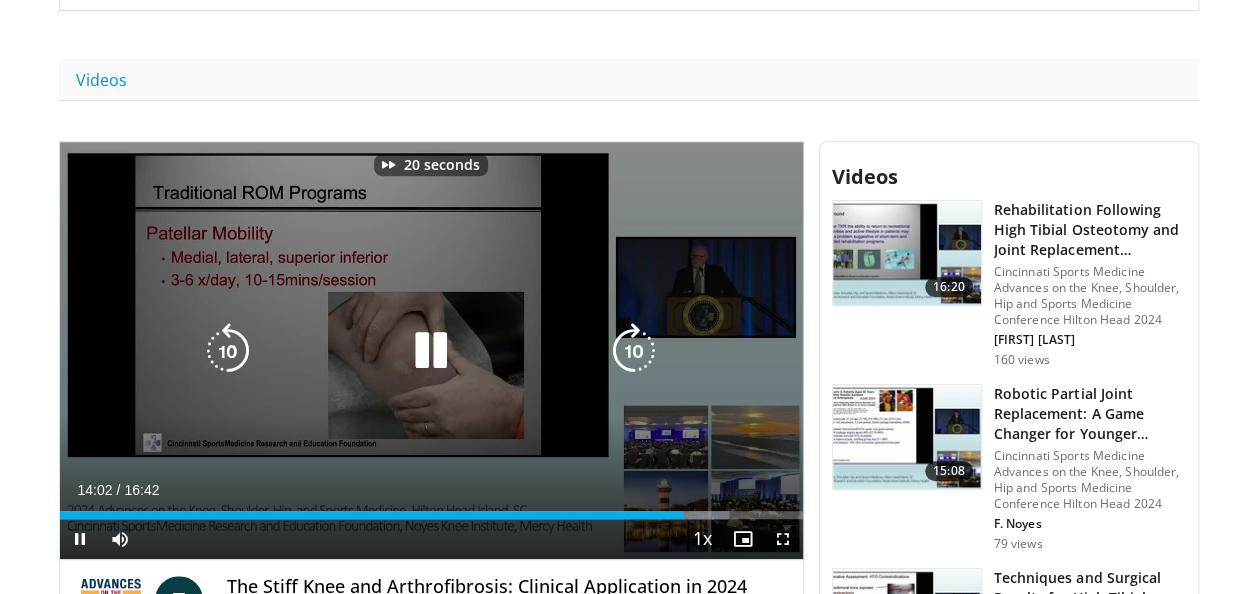 click at bounding box center [634, 351] 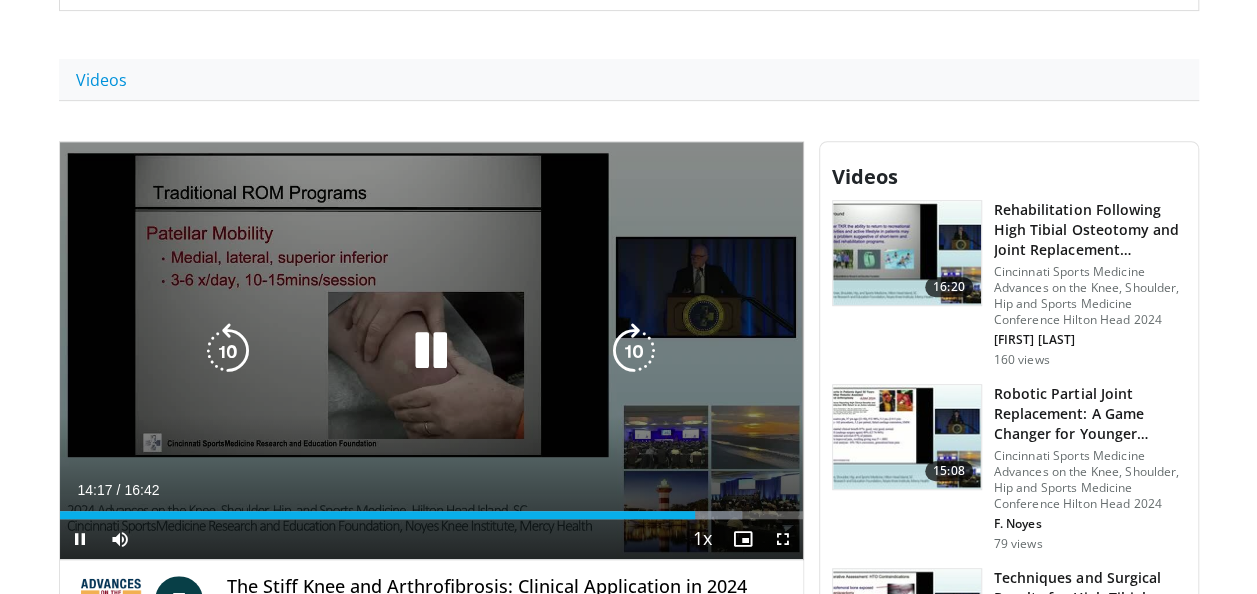 click at bounding box center (634, 351) 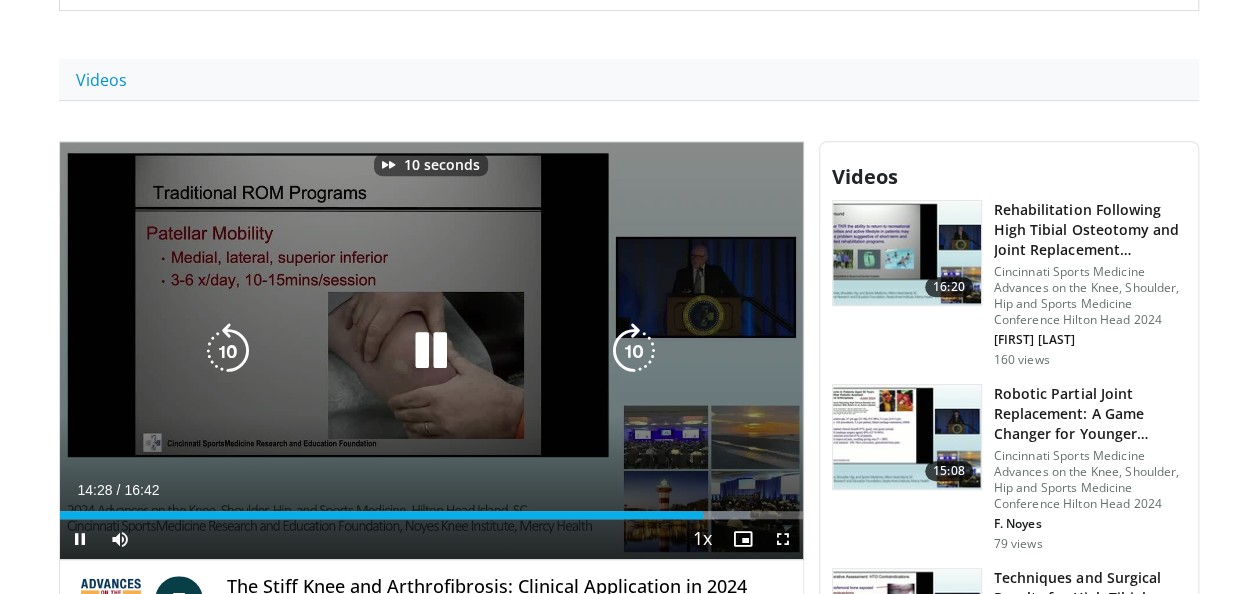 click at bounding box center (634, 351) 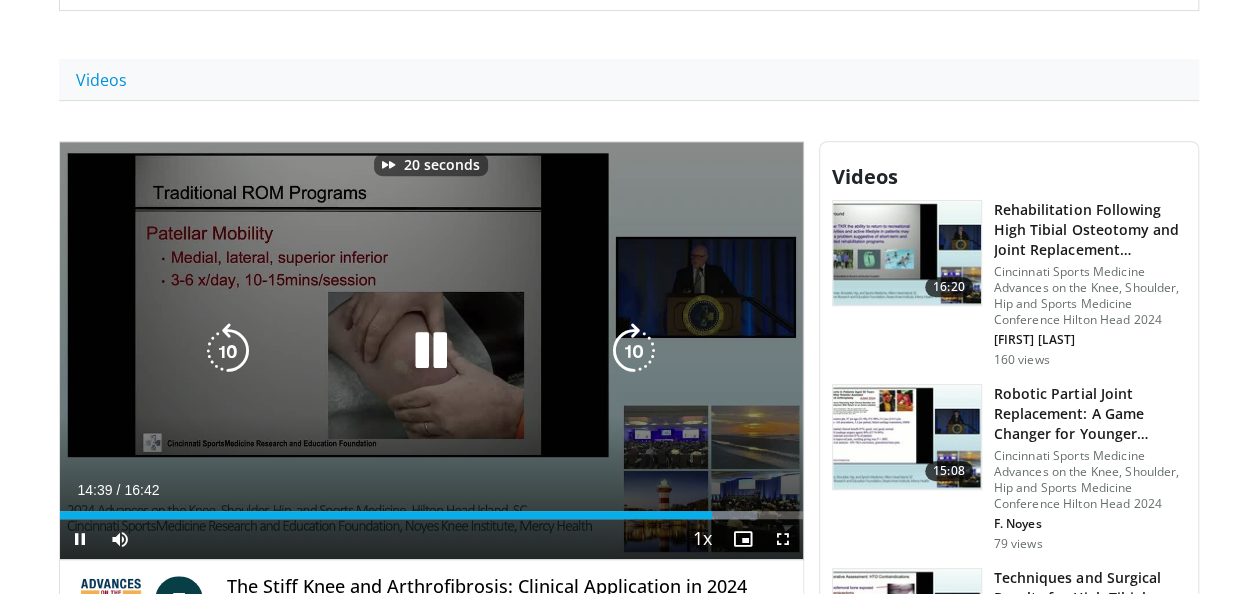 click at bounding box center [634, 351] 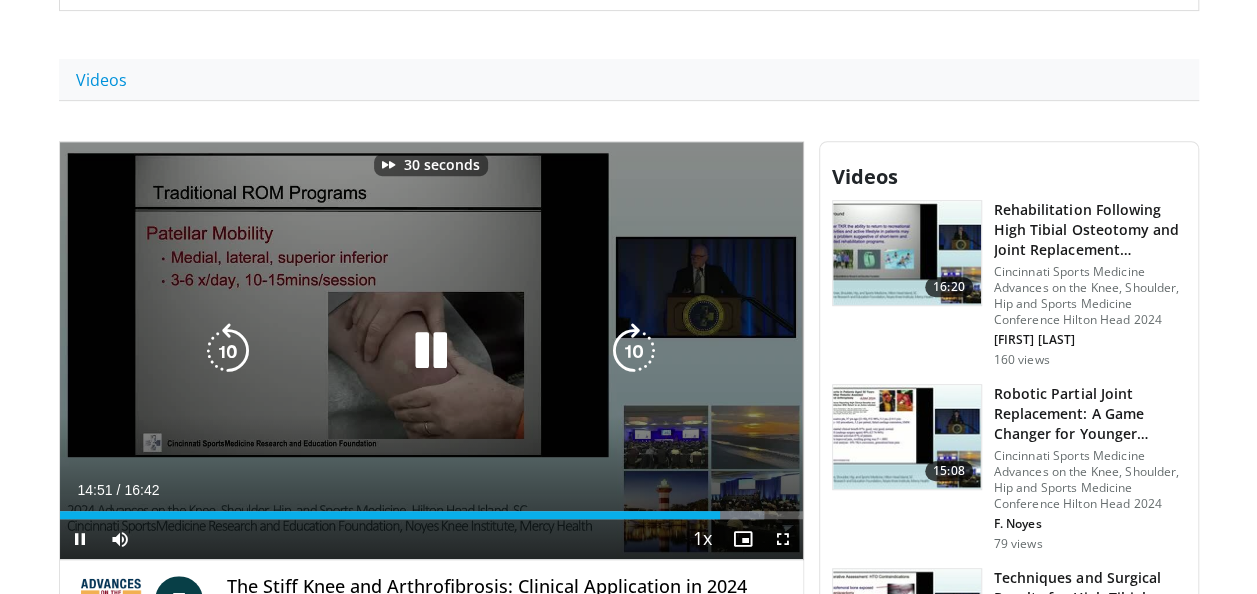 click at bounding box center (634, 351) 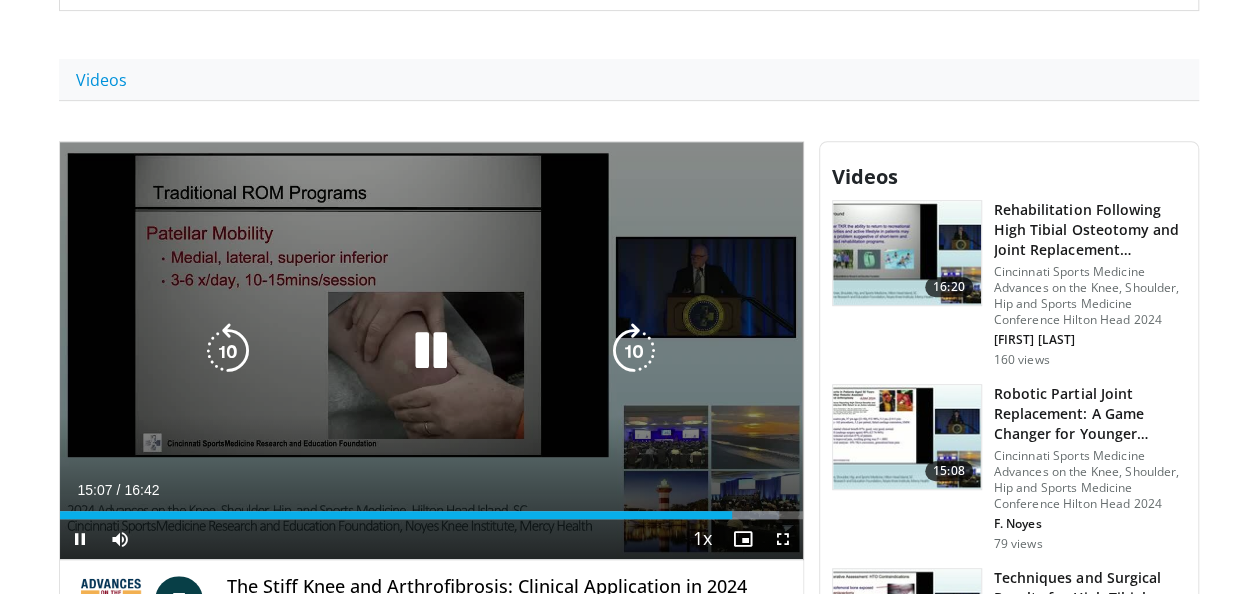 click at bounding box center (634, 351) 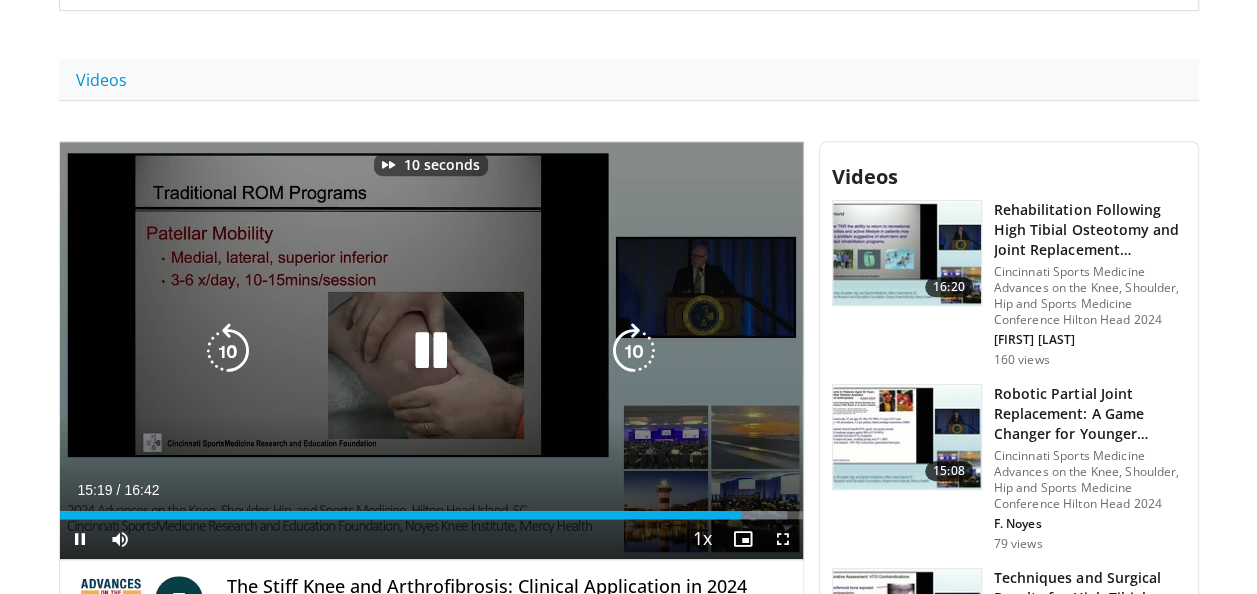 click at bounding box center [634, 351] 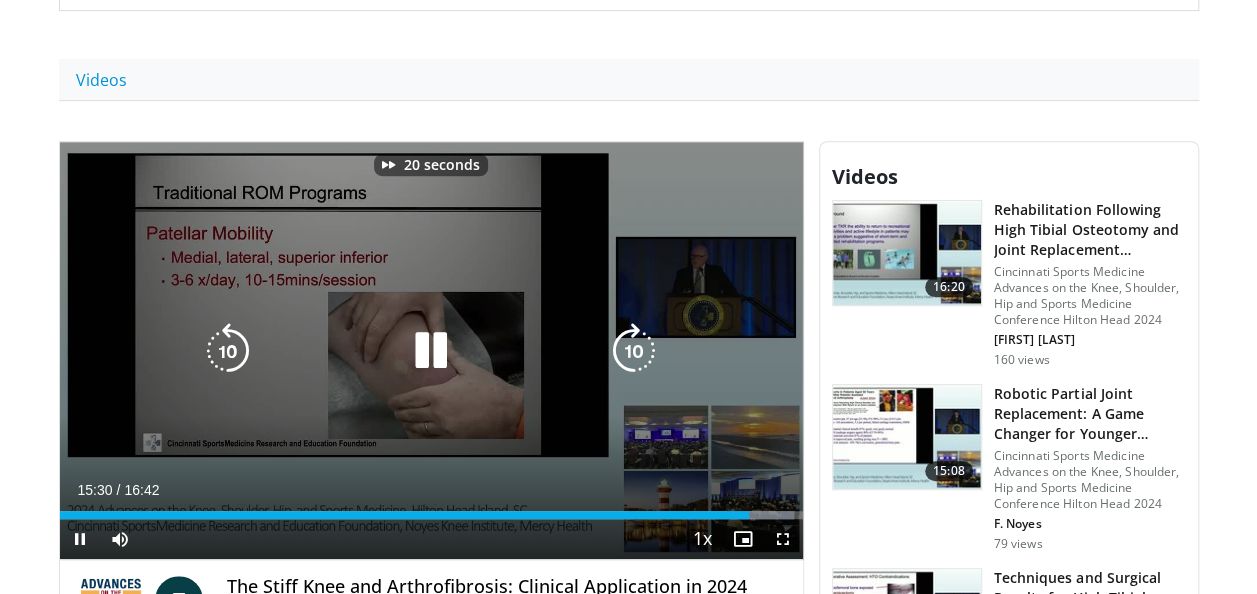 click at bounding box center (634, 351) 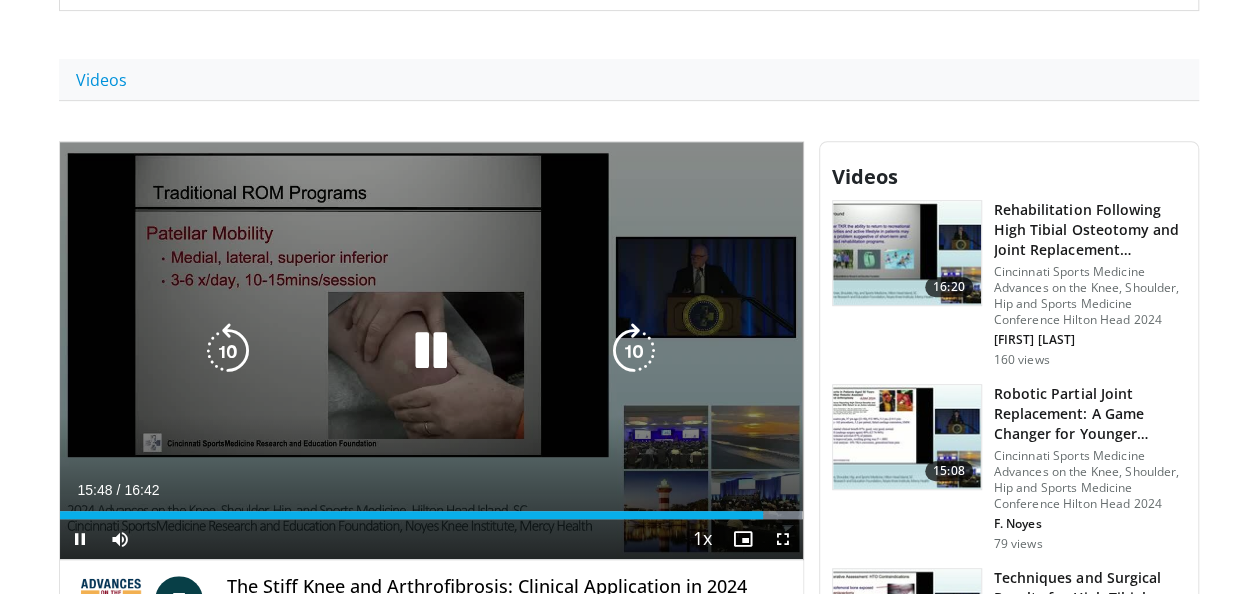 click at bounding box center [634, 351] 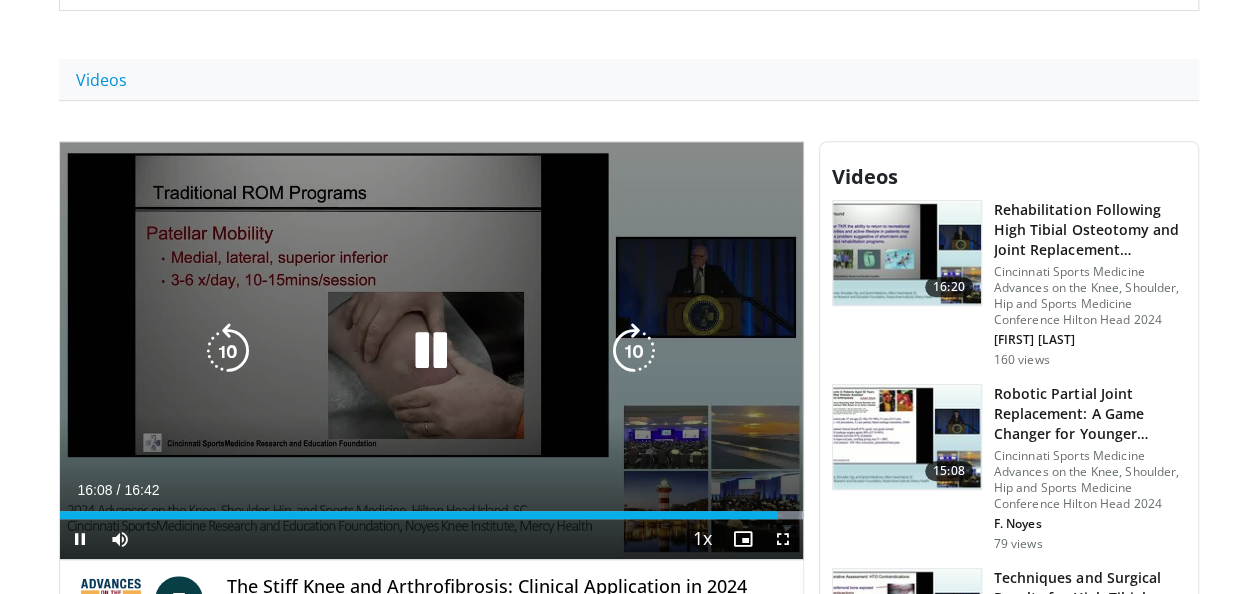 click at bounding box center [634, 351] 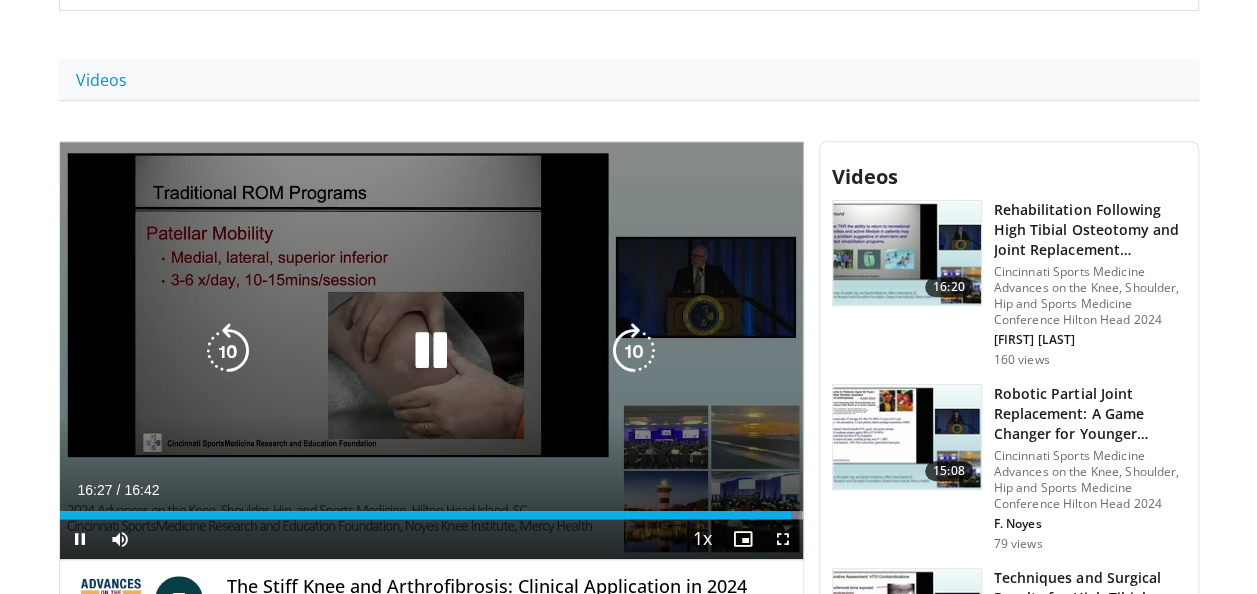 click at bounding box center [634, 351] 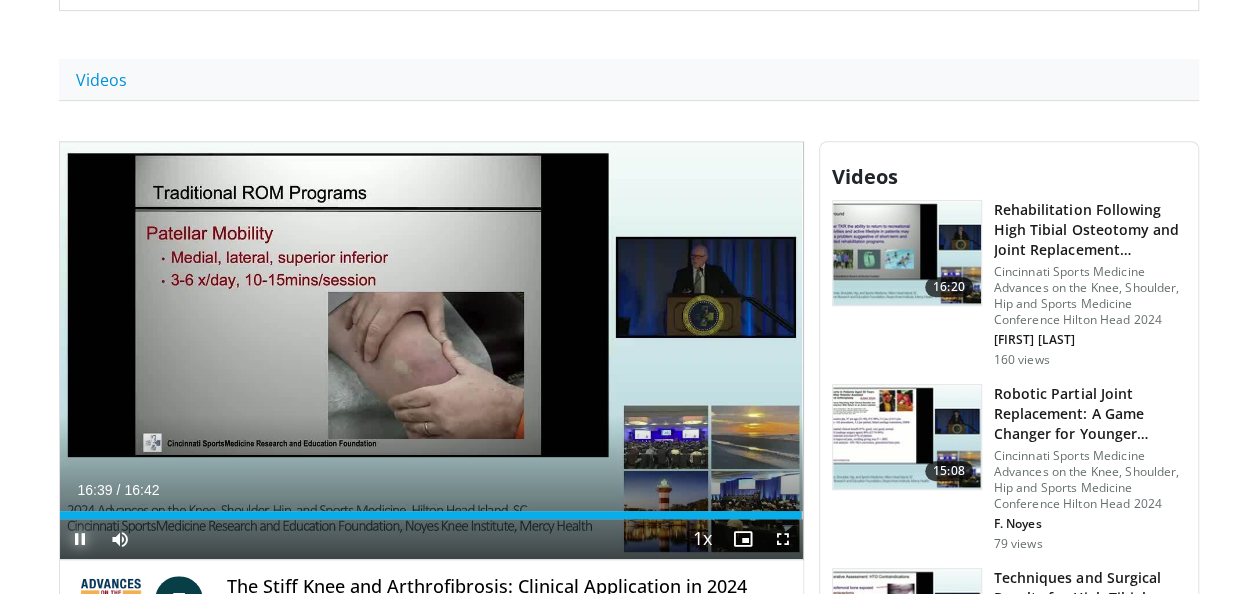 click at bounding box center [80, 539] 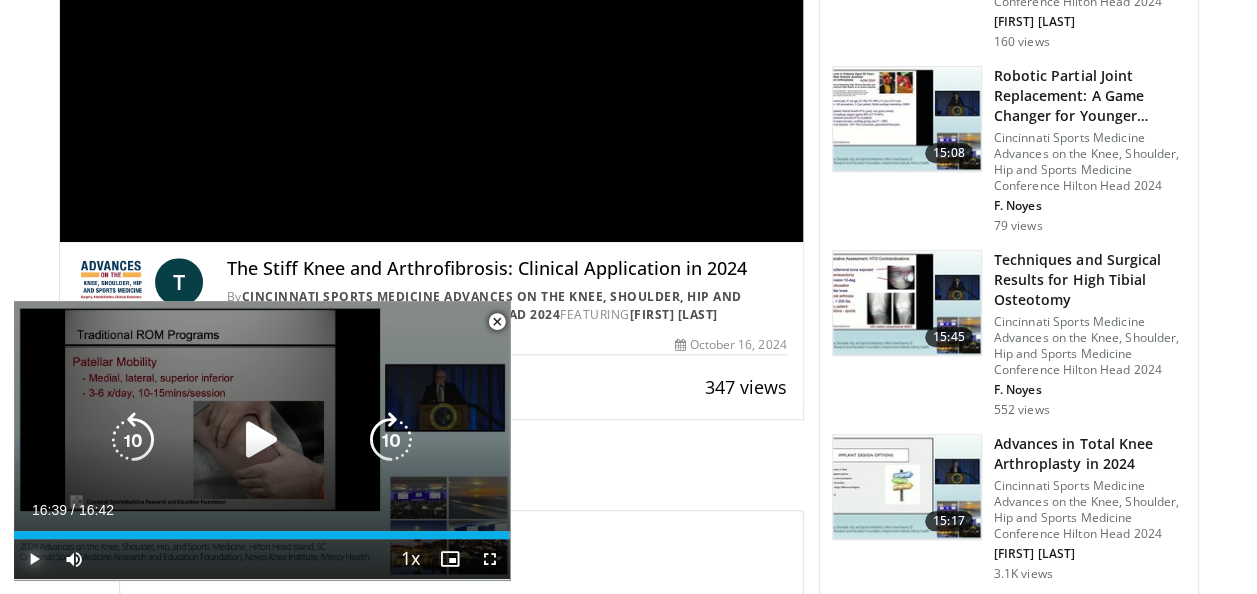 scroll, scrollTop: 900, scrollLeft: 0, axis: vertical 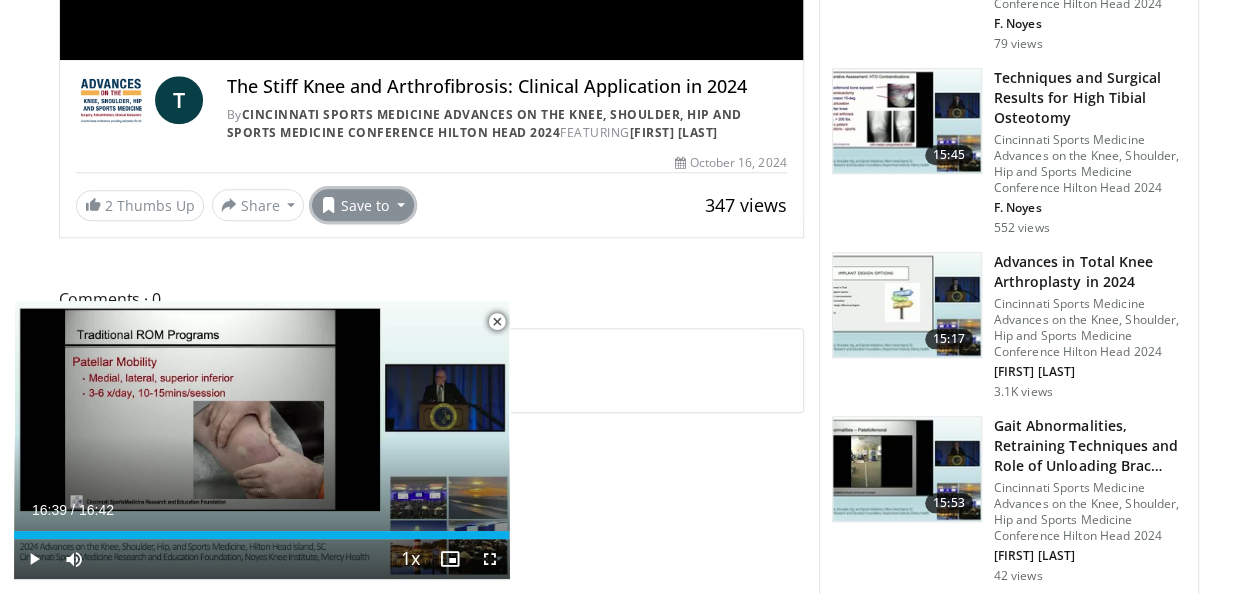click on "Save to" at bounding box center [363, 205] 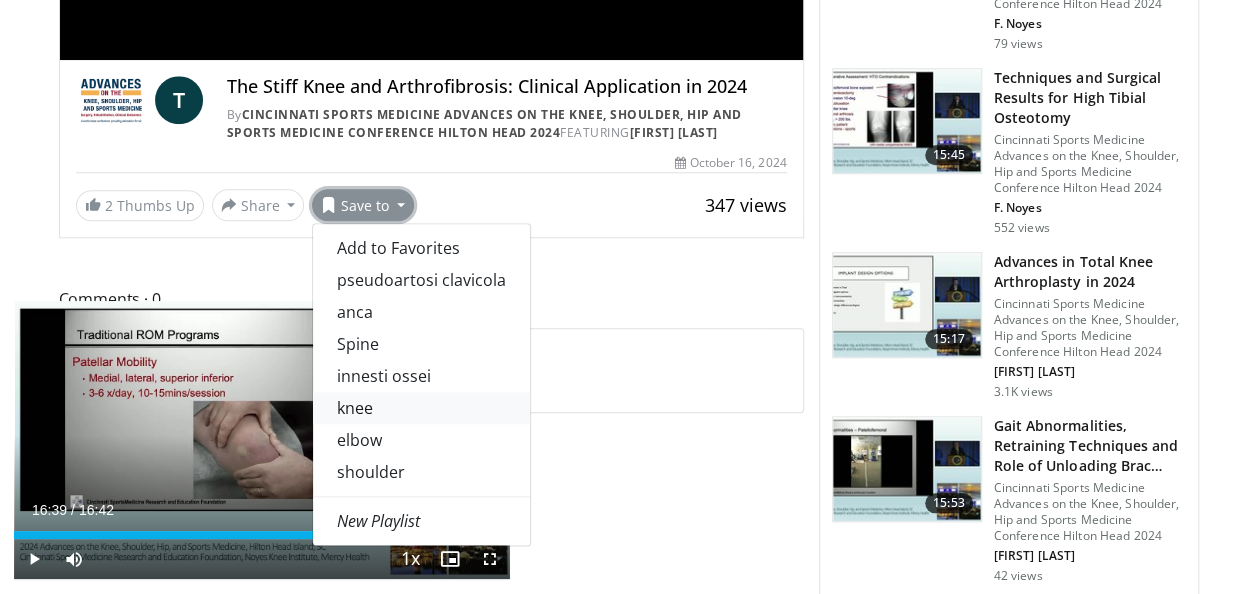 click on "knee" at bounding box center (421, 408) 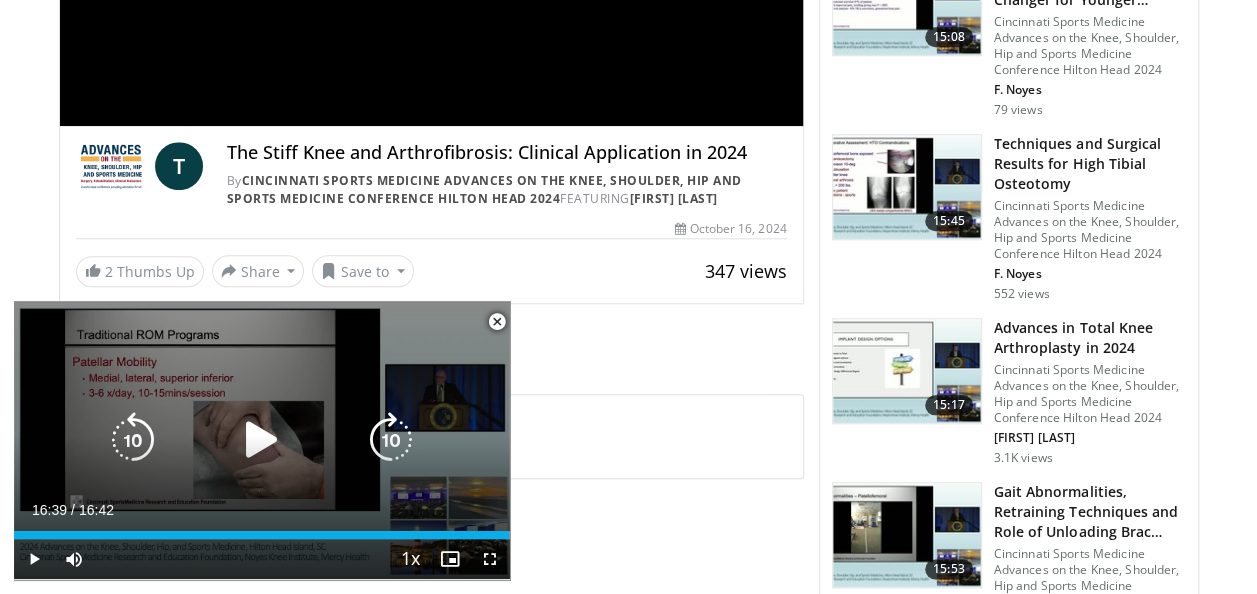 scroll, scrollTop: 965, scrollLeft: 0, axis: vertical 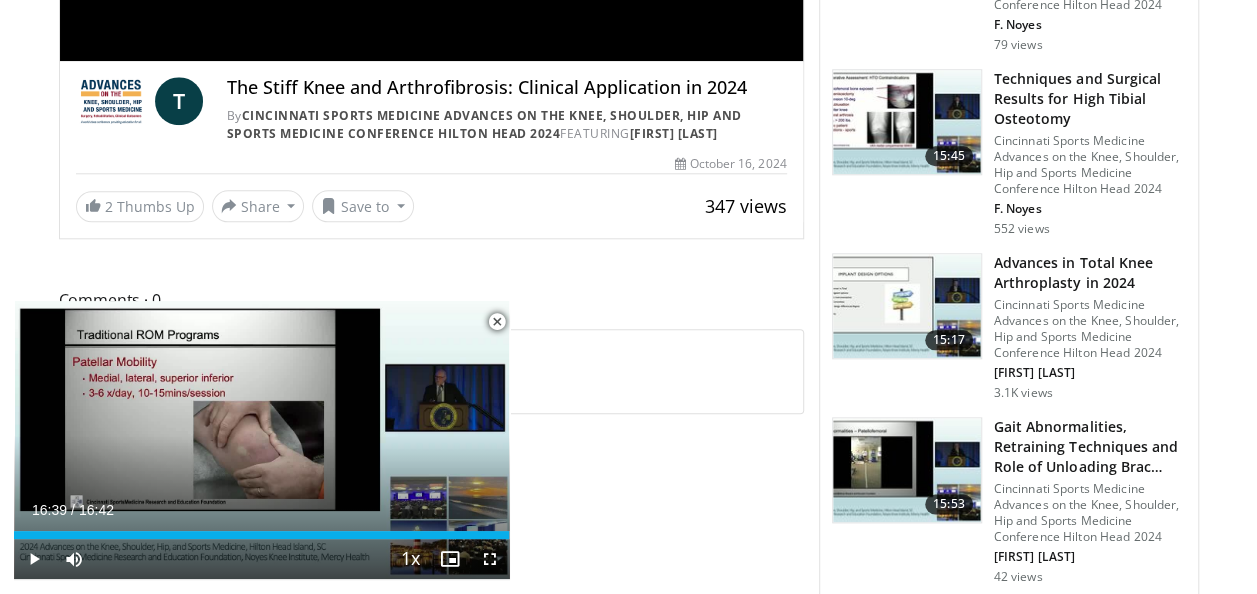 click at bounding box center (497, 322) 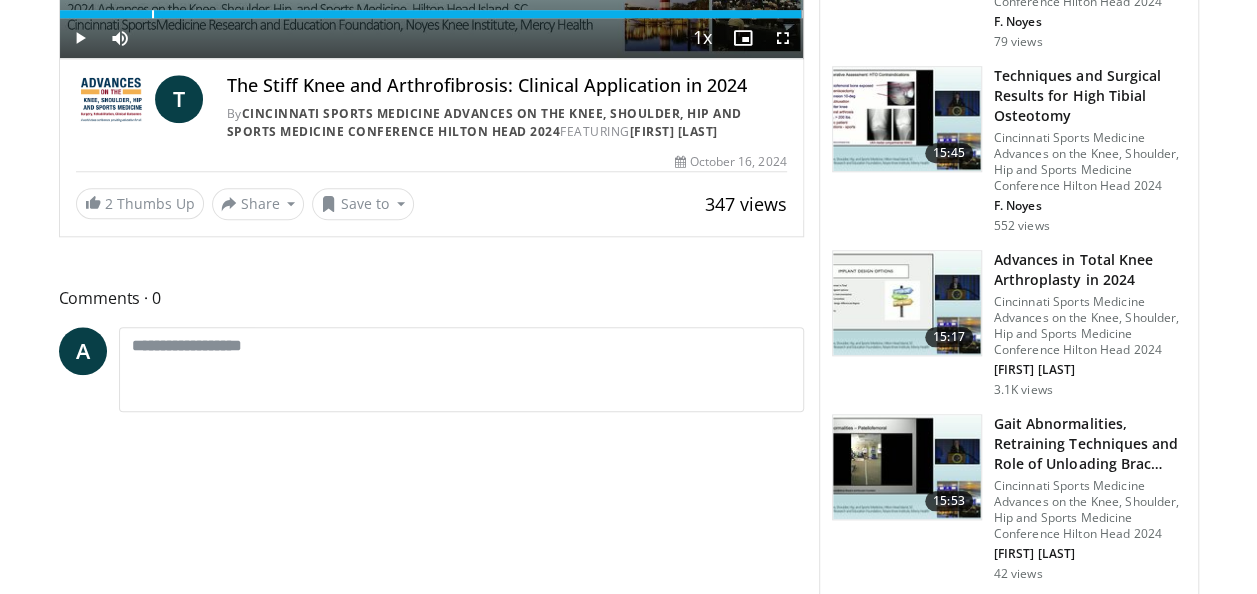 scroll, scrollTop: 900, scrollLeft: 0, axis: vertical 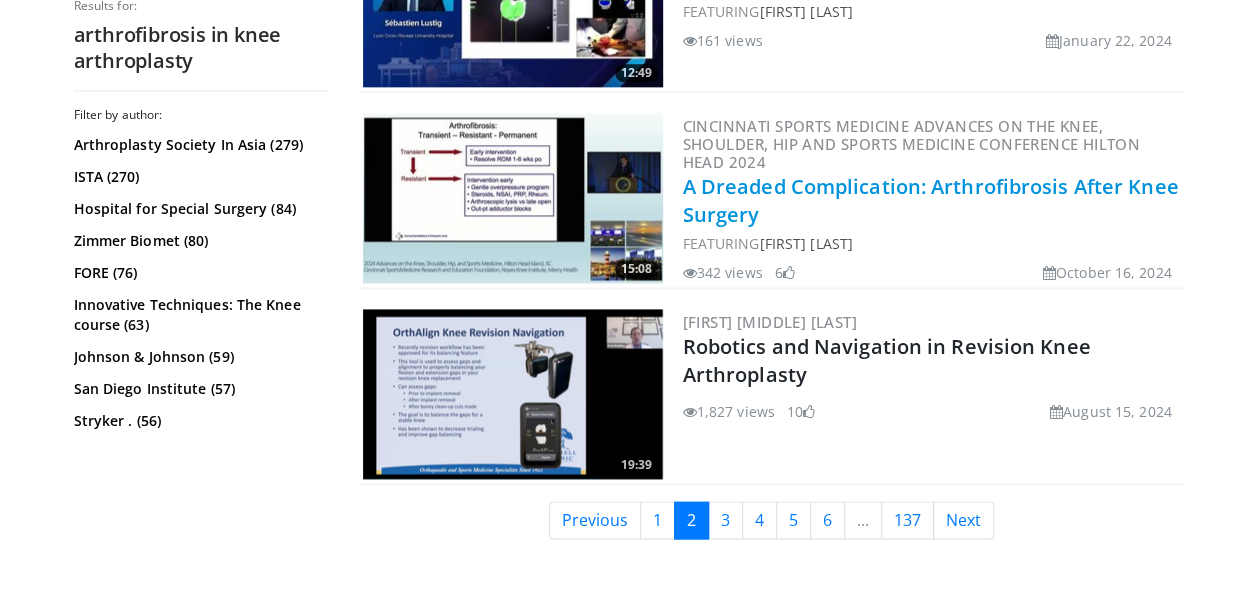 click on "A Dreaded Complication: Arthrofibrosis After Knee Surgery" at bounding box center (931, 200) 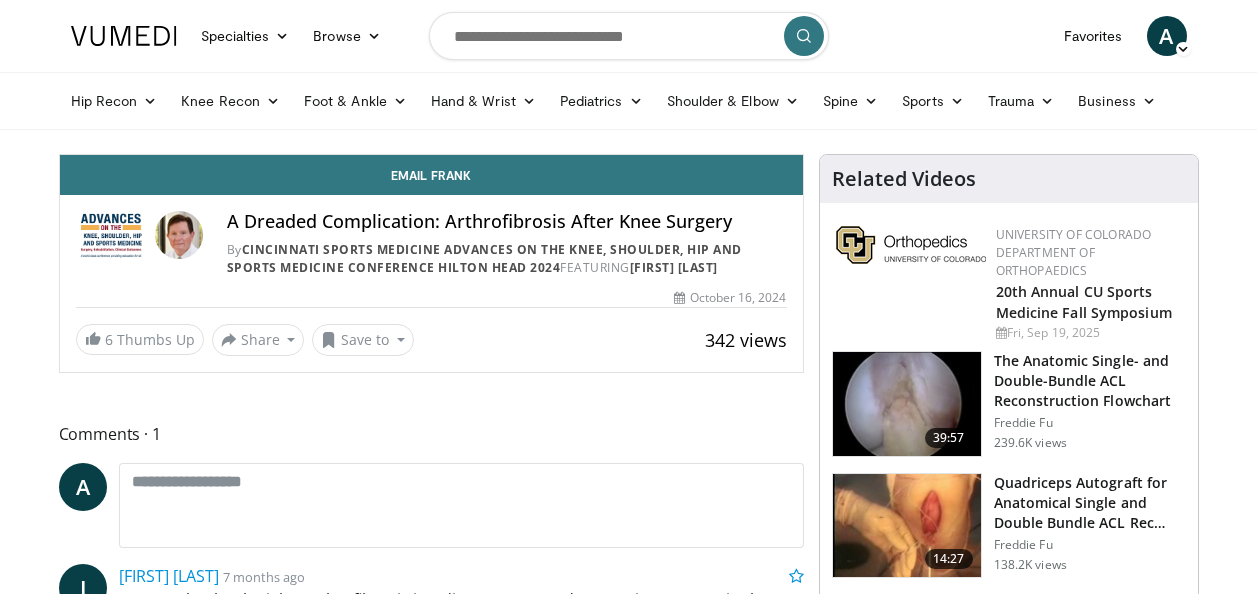 scroll, scrollTop: 0, scrollLeft: 0, axis: both 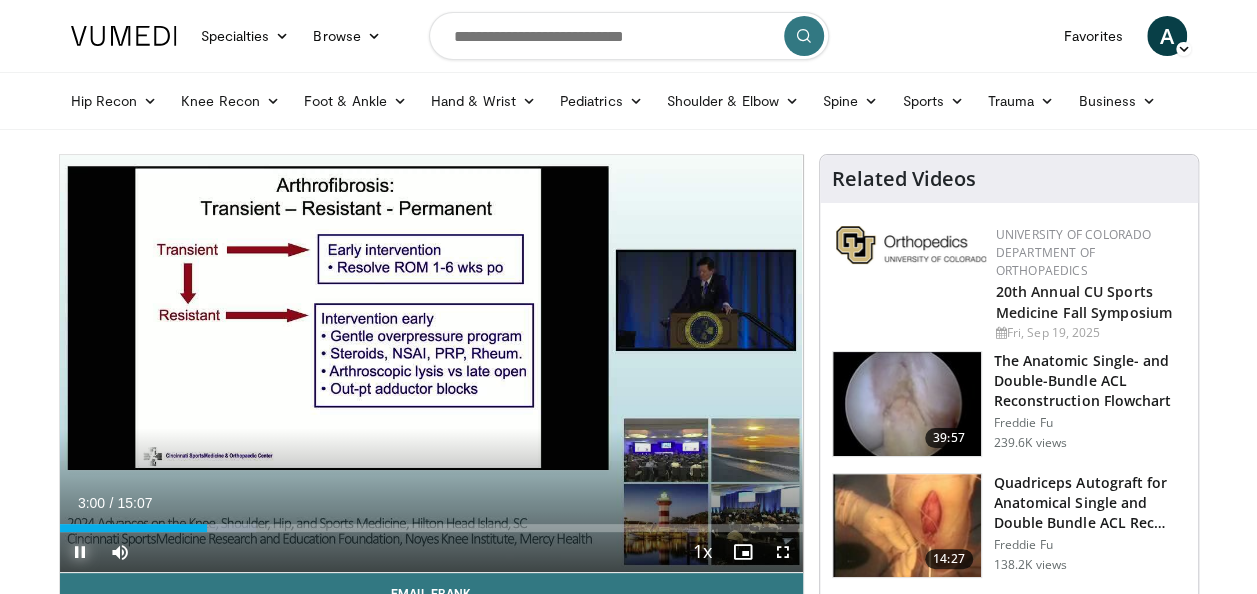 click at bounding box center (80, 552) 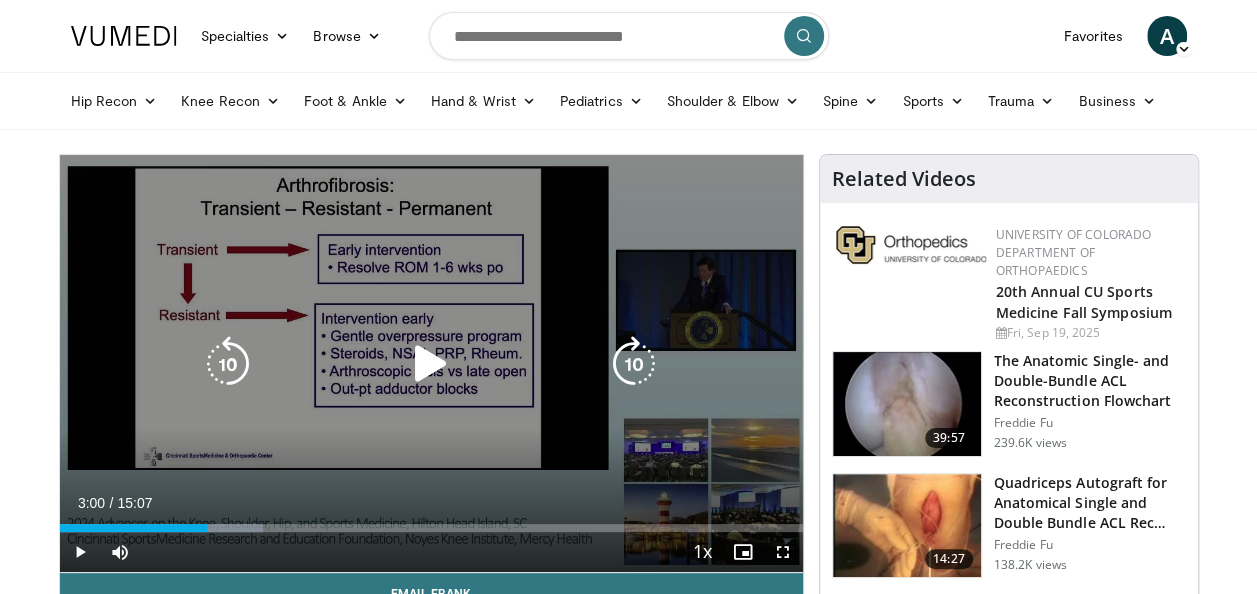 click at bounding box center (431, 364) 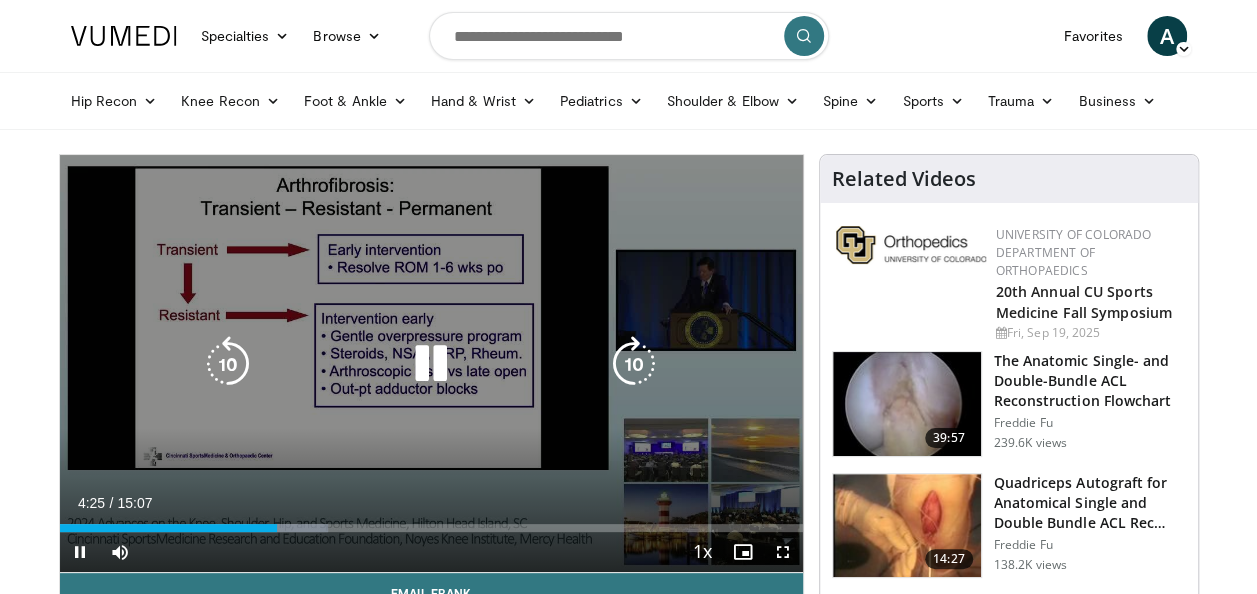 click at bounding box center (634, 364) 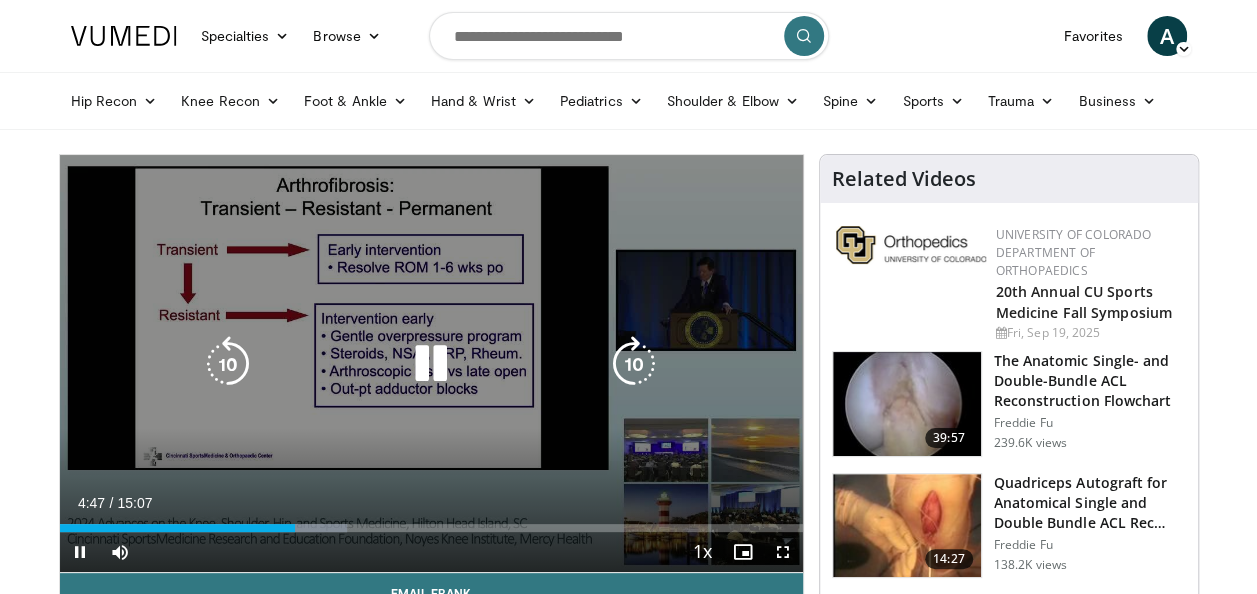 click at bounding box center (634, 364) 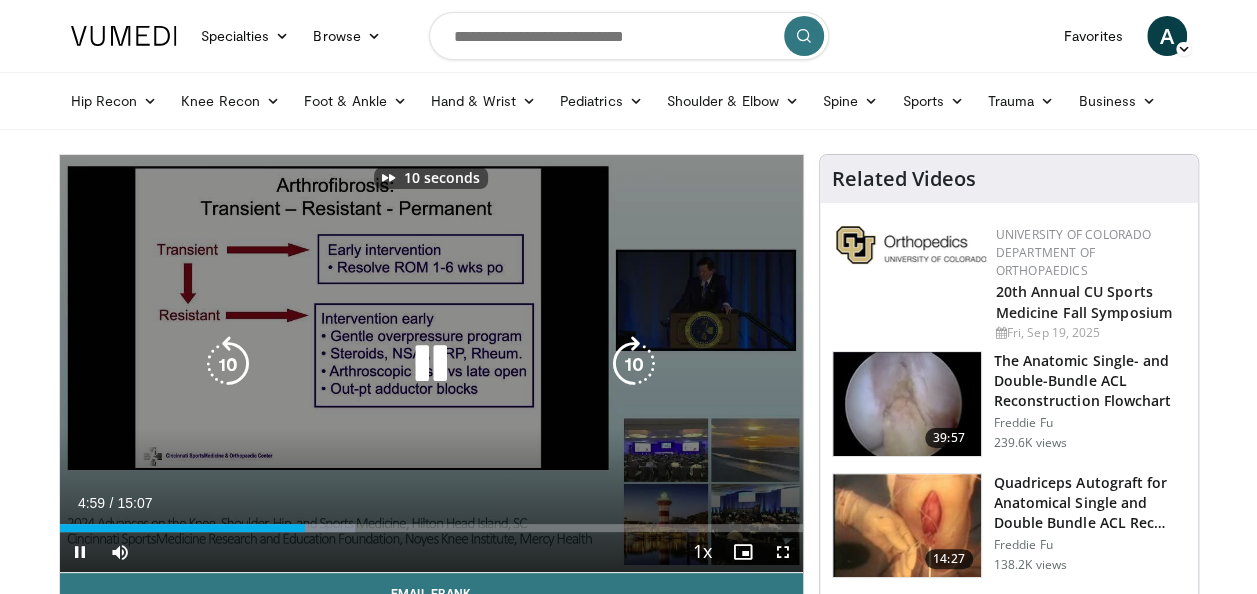 click at bounding box center (634, 364) 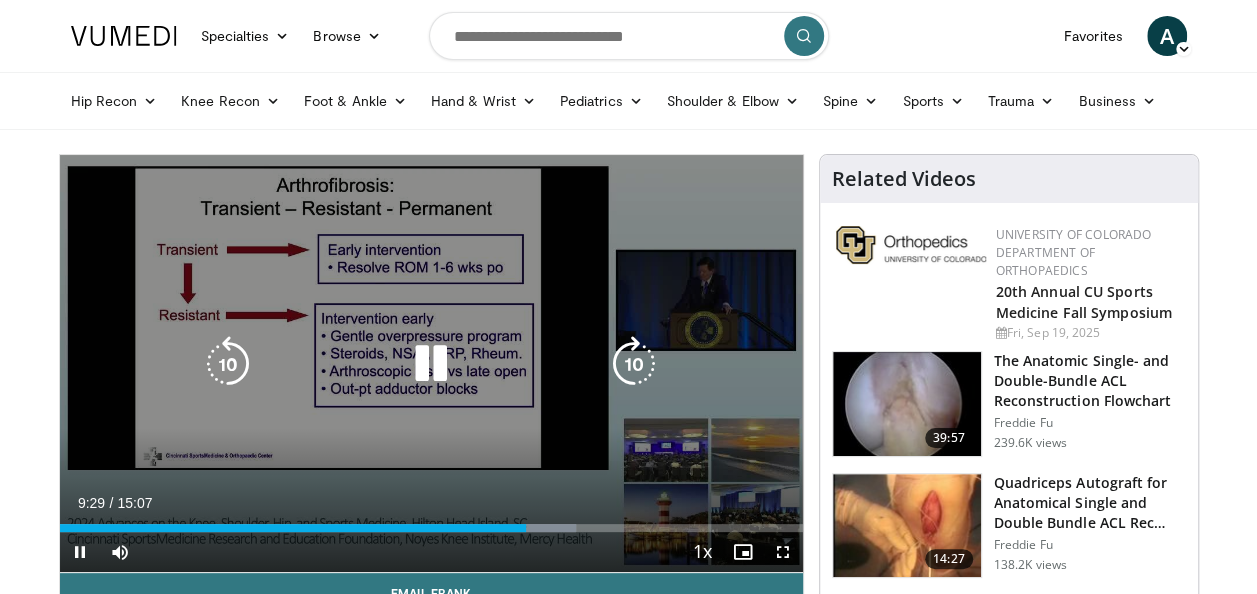 click at bounding box center [431, 364] 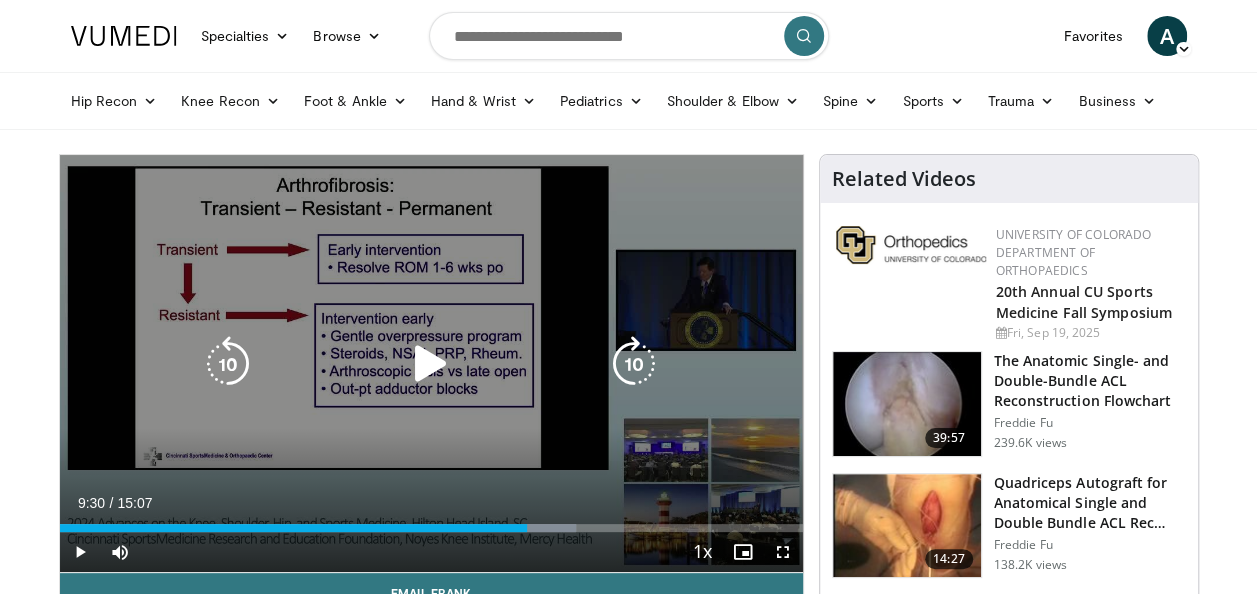 click at bounding box center [431, 364] 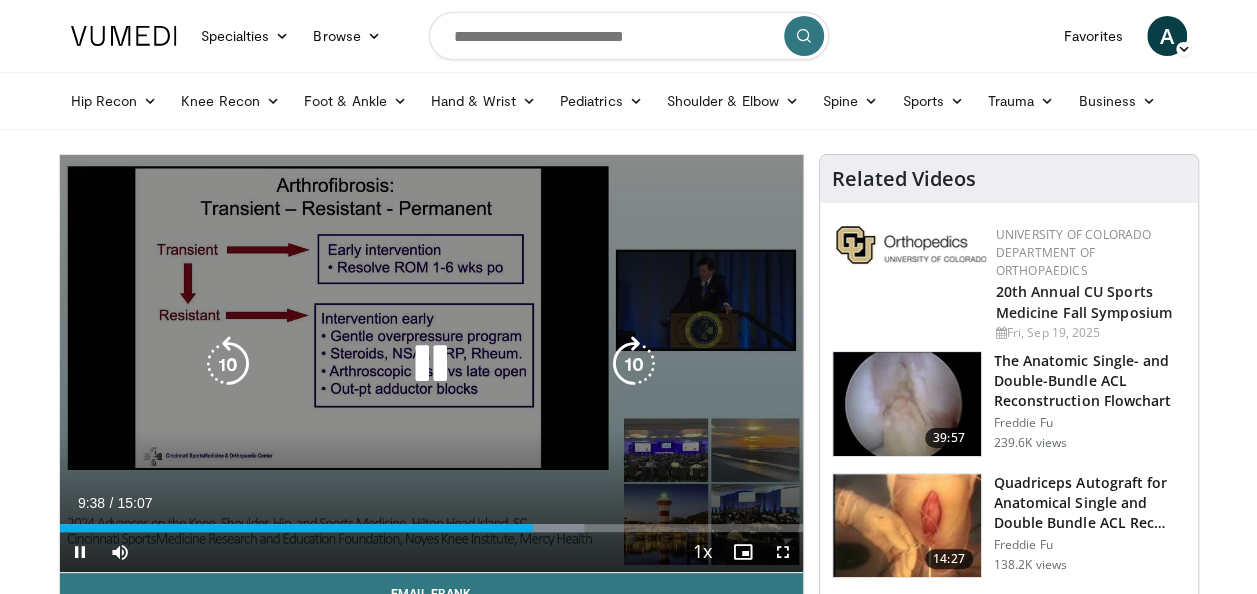 click at bounding box center (634, 364) 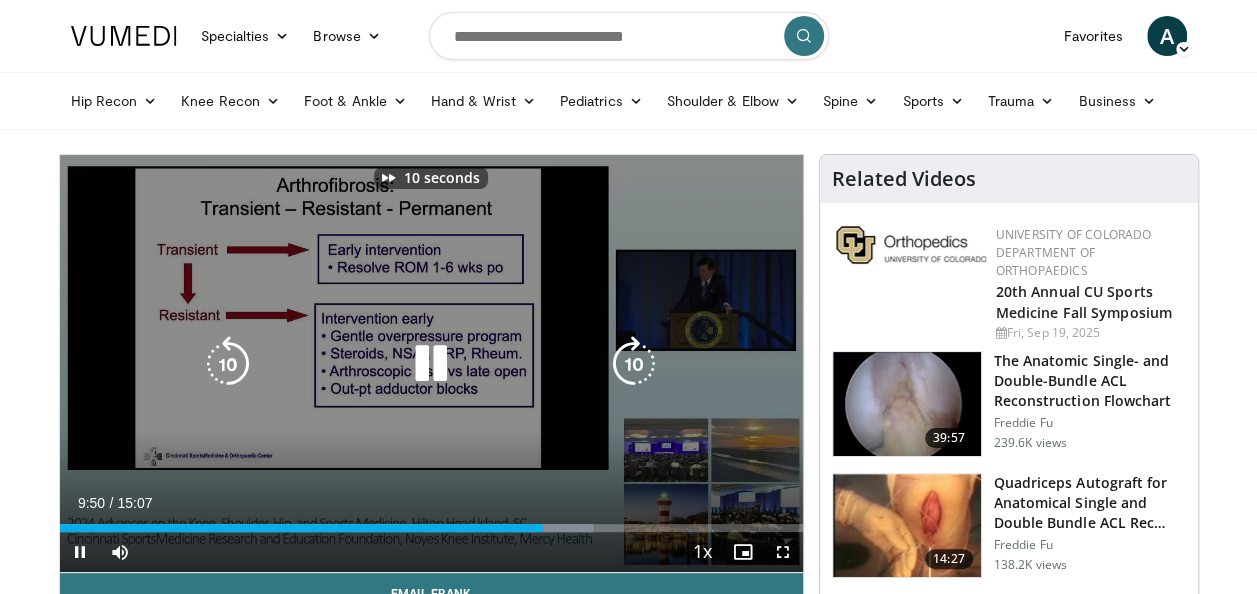 click at bounding box center [634, 364] 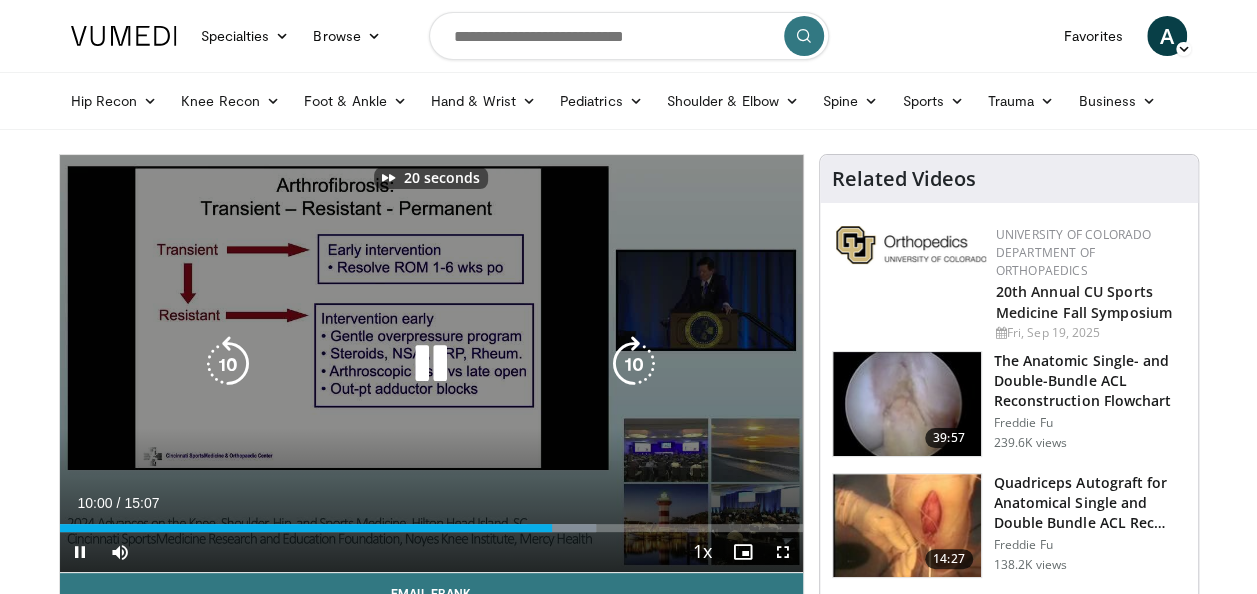click at bounding box center (634, 364) 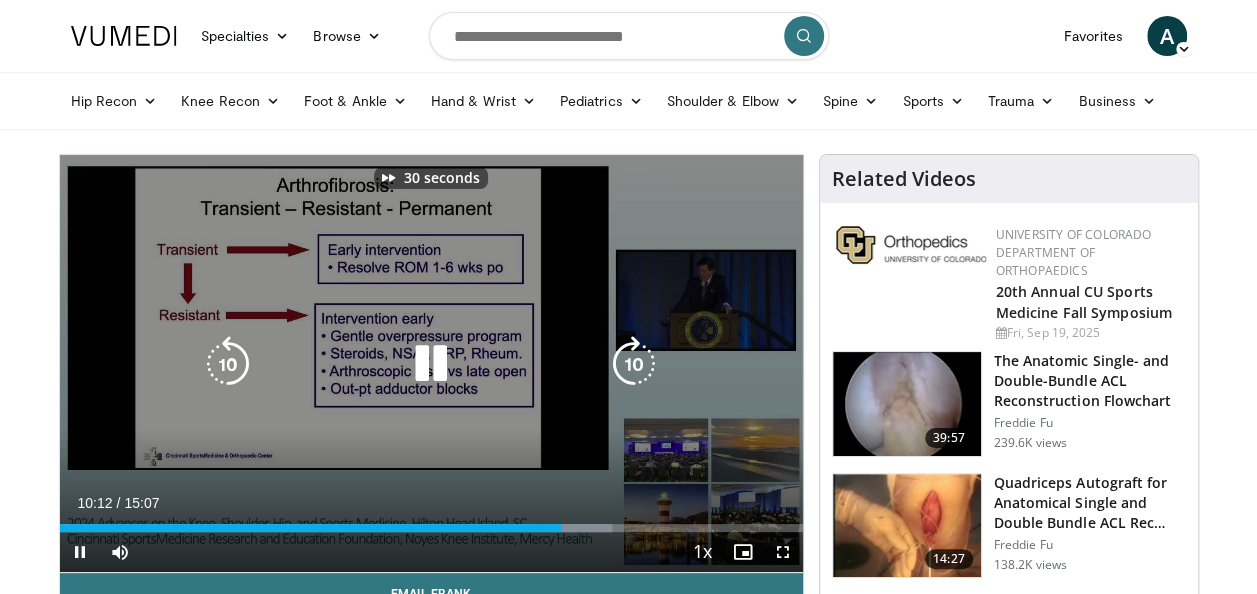 click at bounding box center (634, 364) 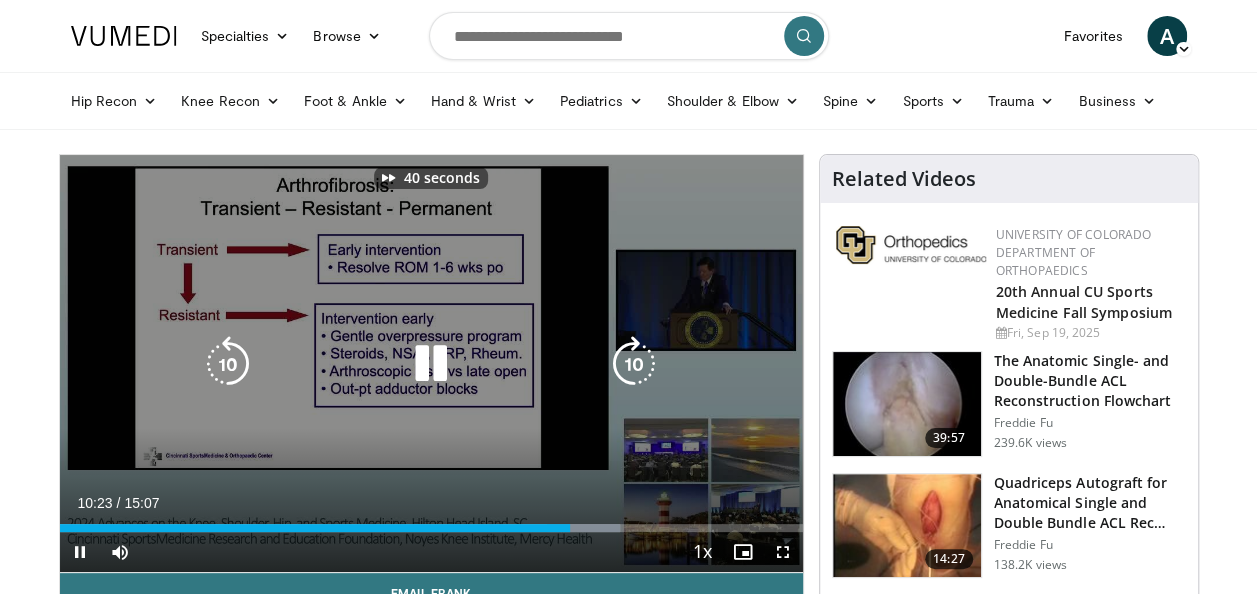 click at bounding box center [634, 364] 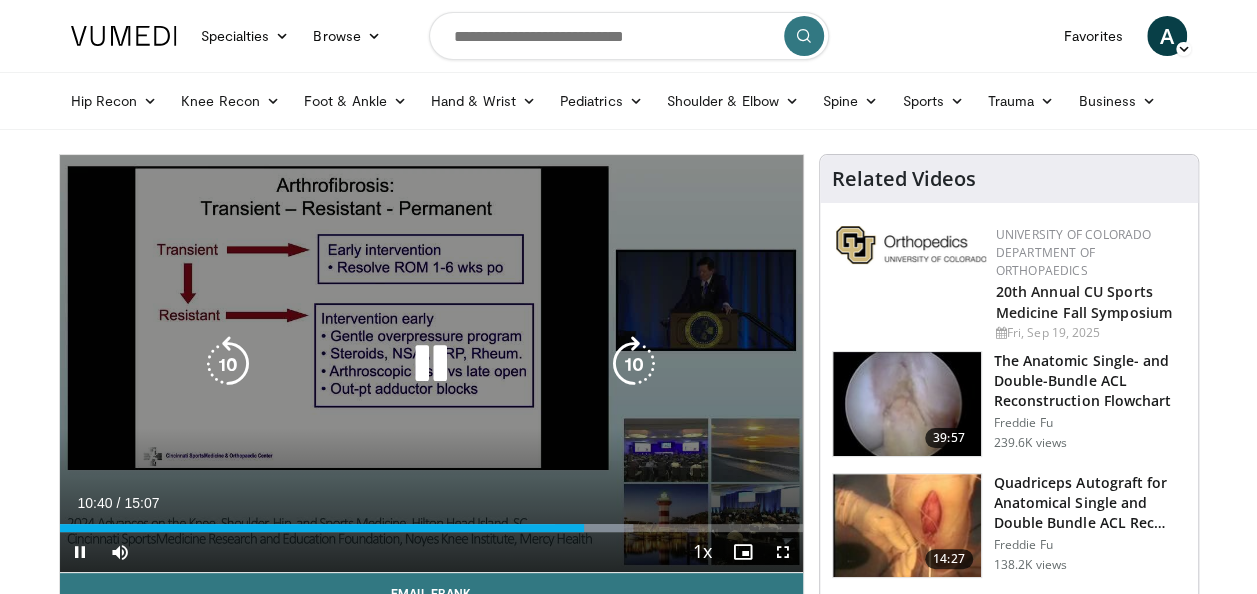 click at bounding box center [634, 364] 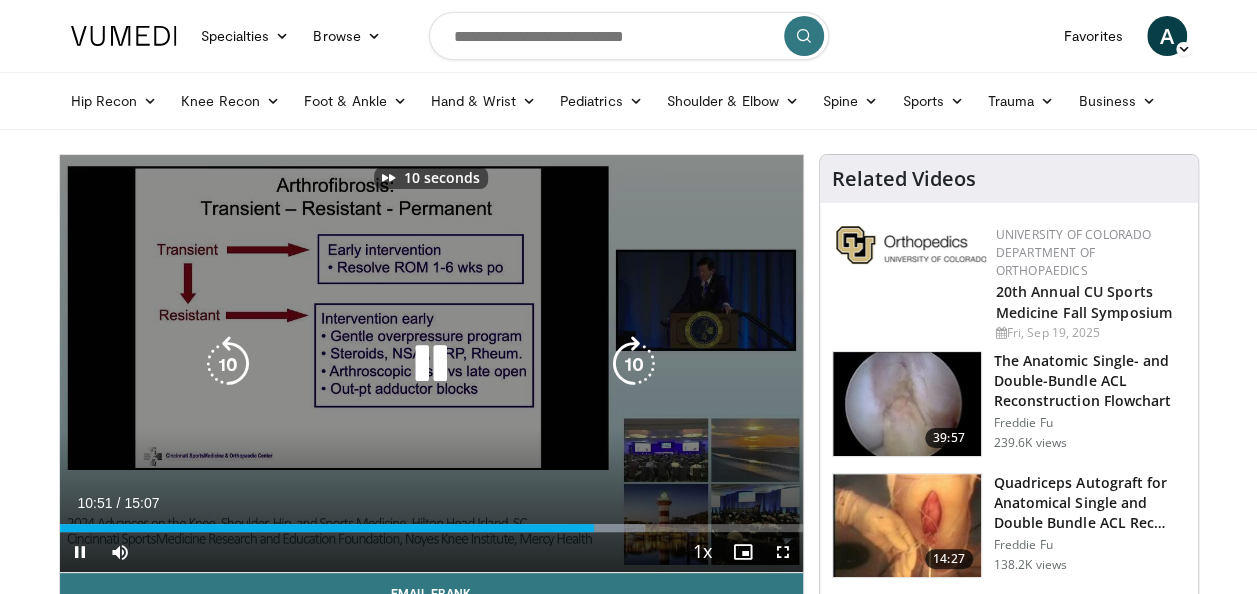 click at bounding box center (634, 364) 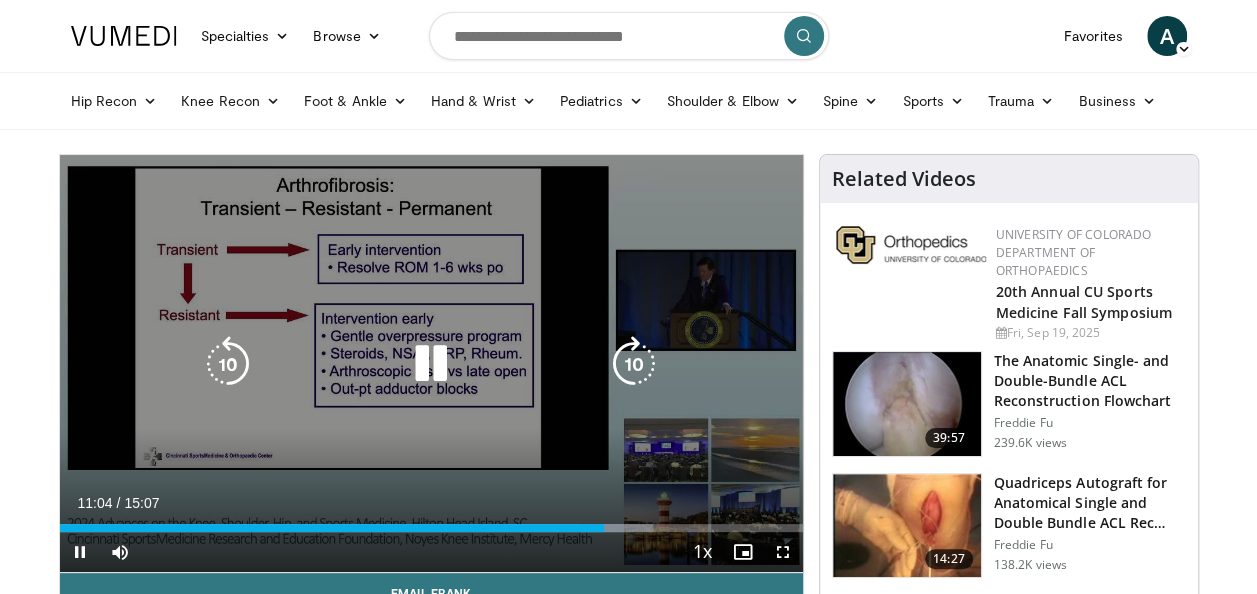 click at bounding box center [634, 364] 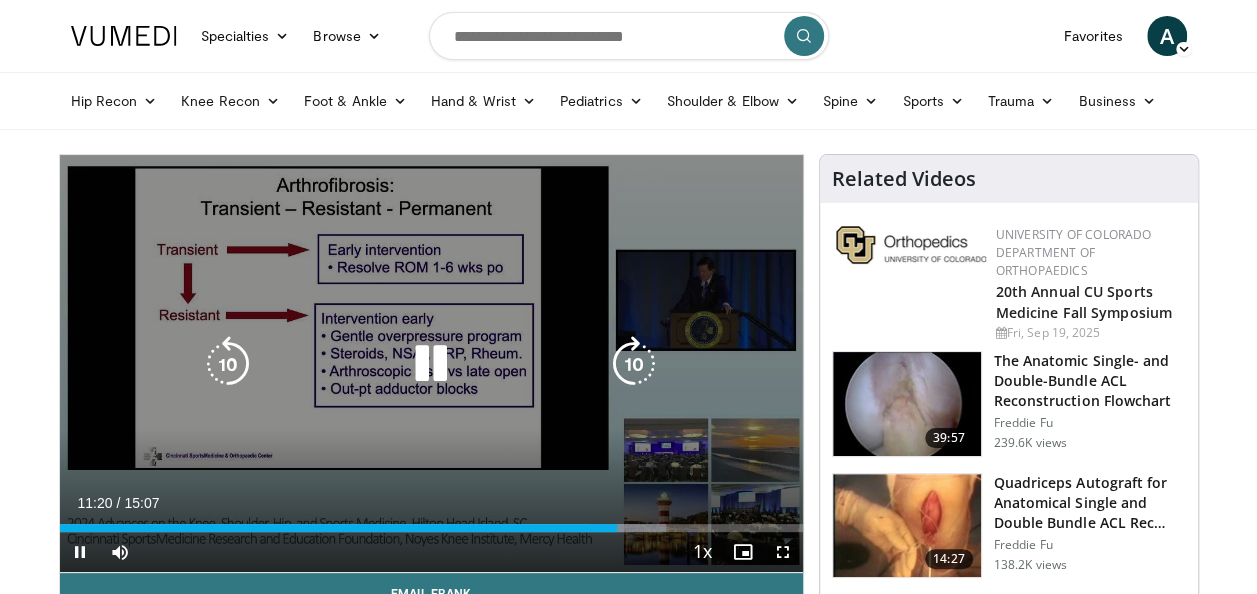 click at bounding box center [634, 364] 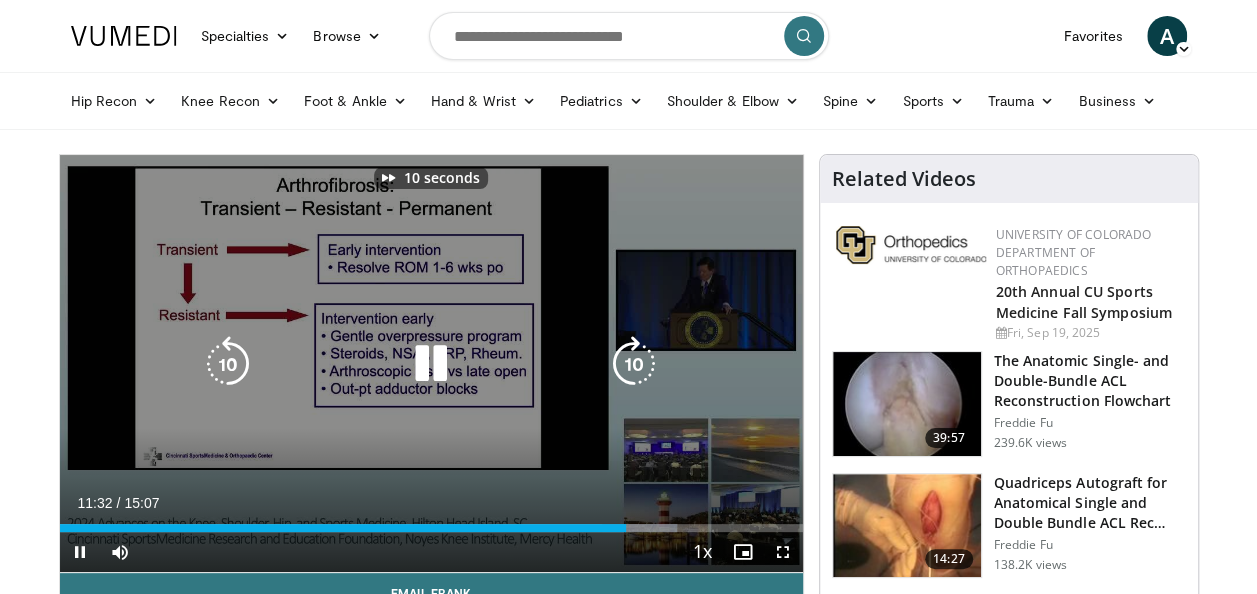 click at bounding box center (634, 364) 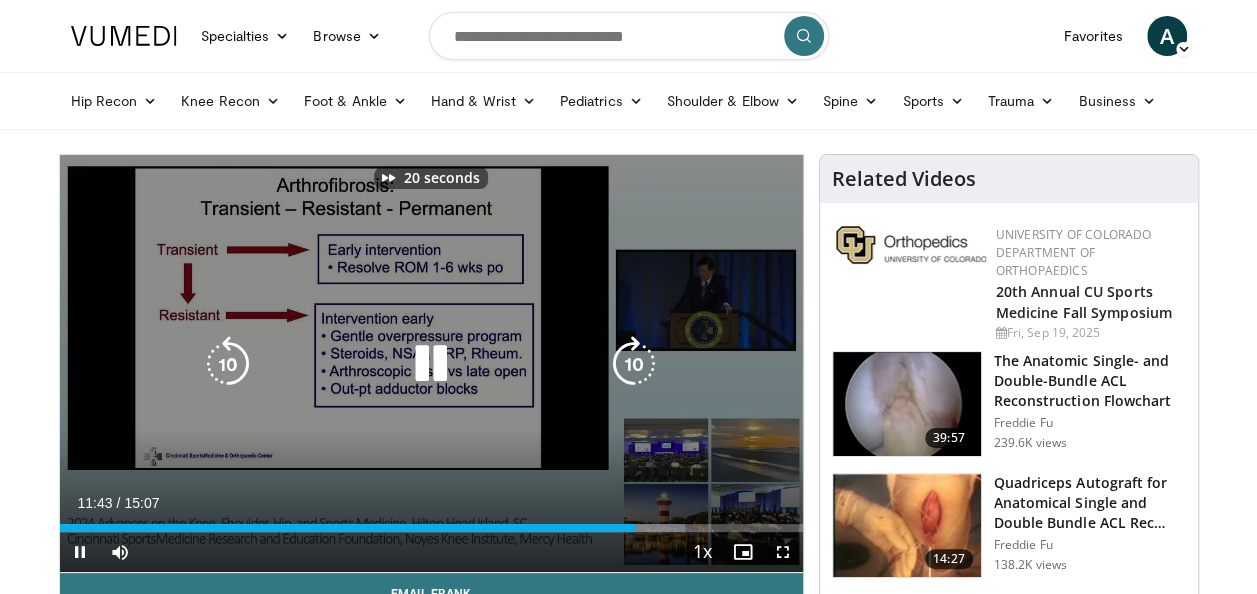 click at bounding box center [634, 364] 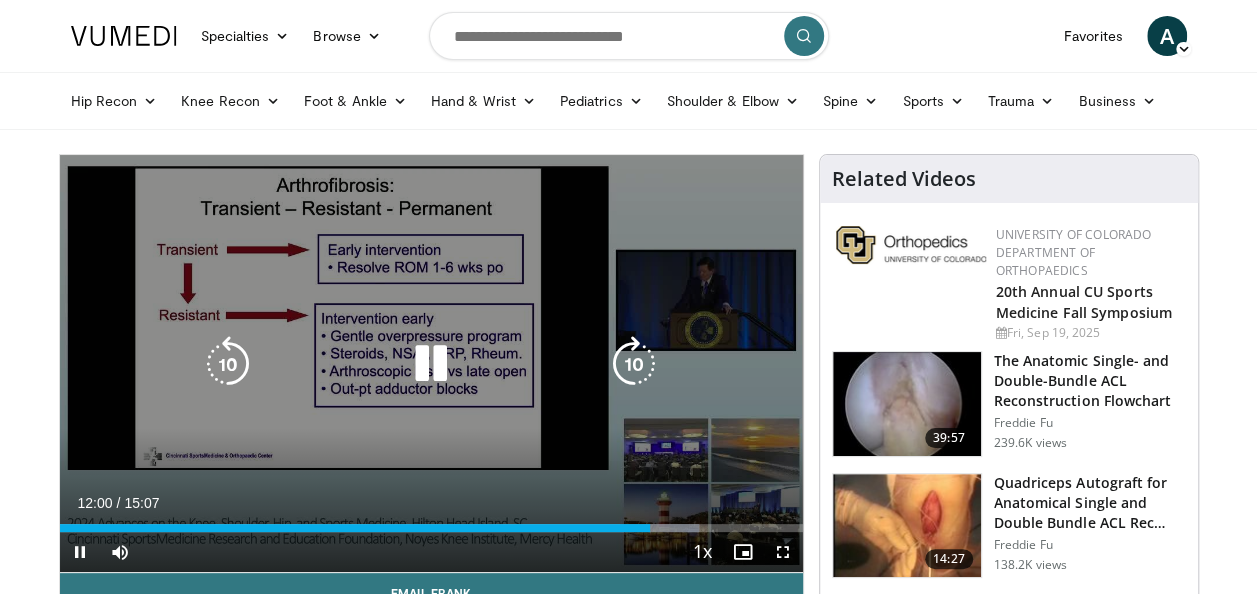 click at bounding box center (228, 364) 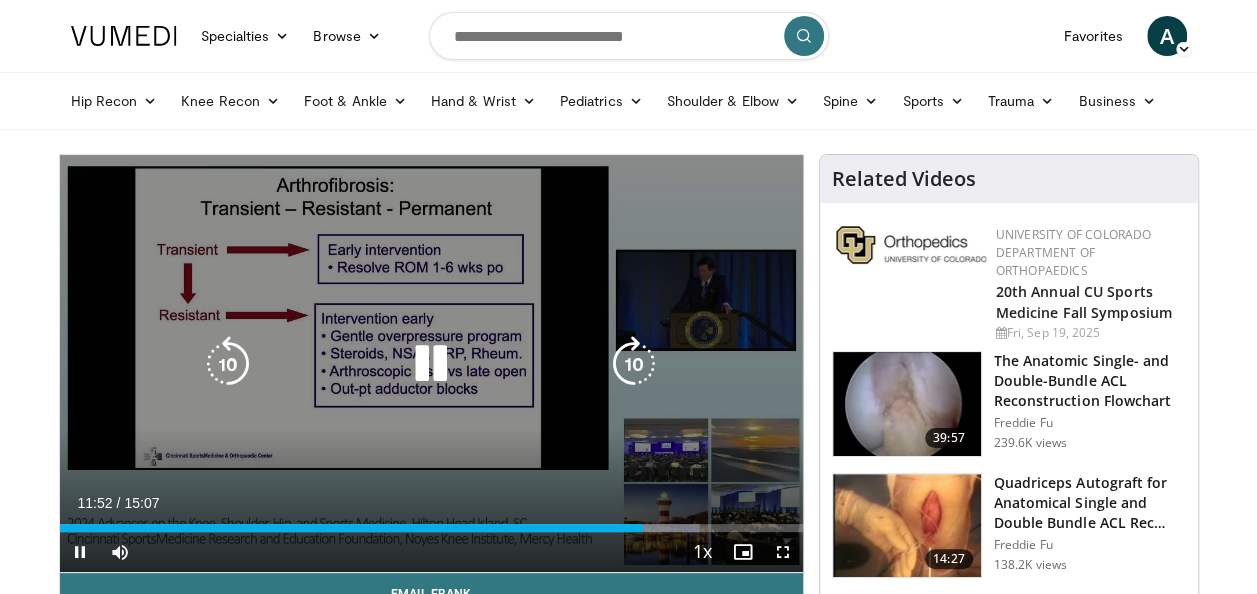 click at bounding box center [431, 364] 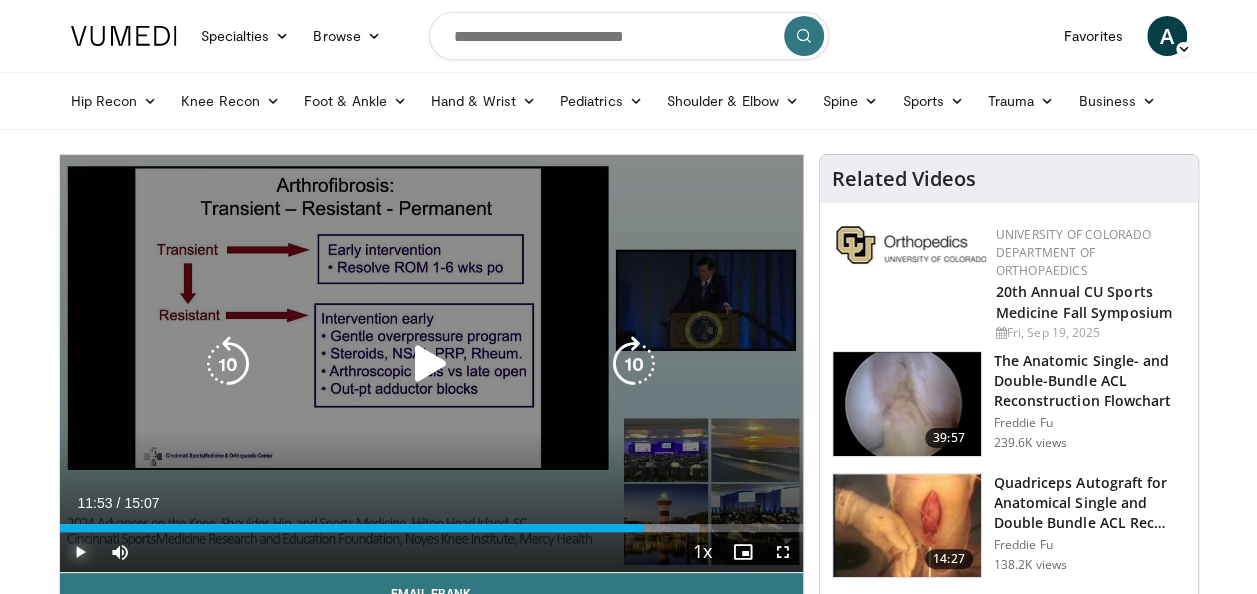 click at bounding box center (80, 552) 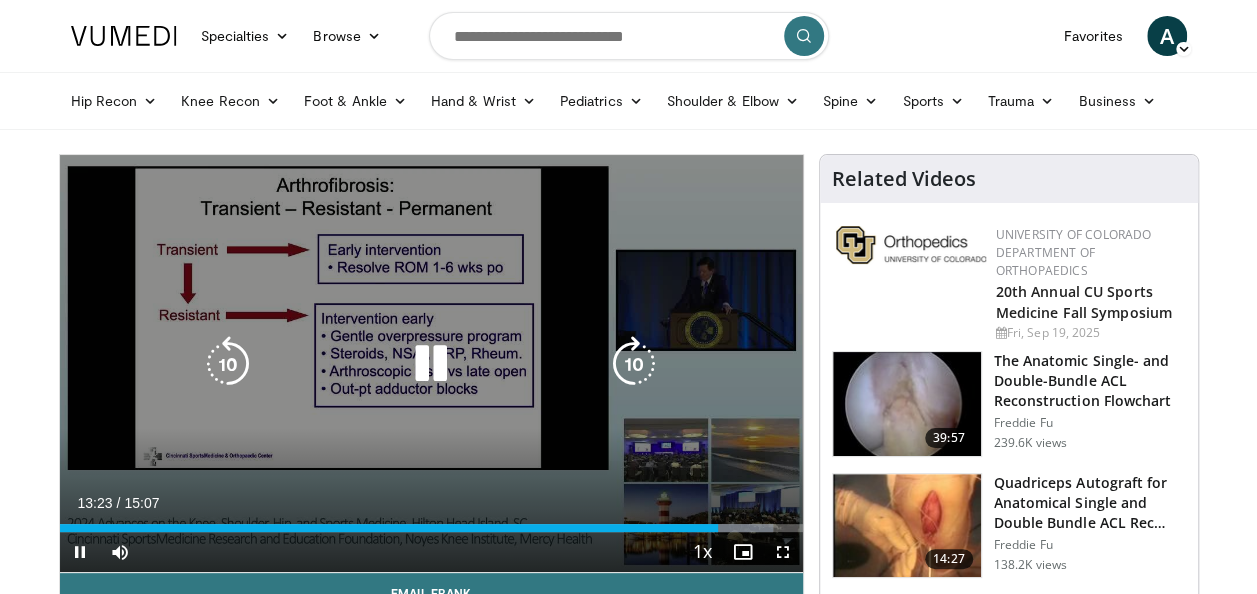 click at bounding box center [431, 364] 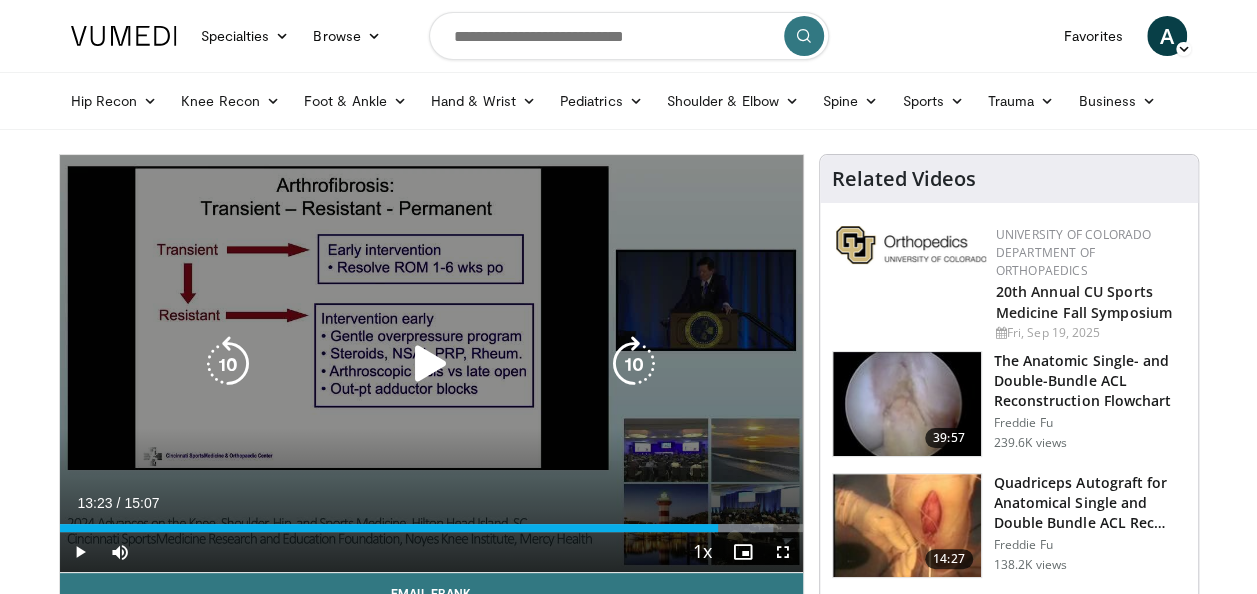 click at bounding box center (431, 364) 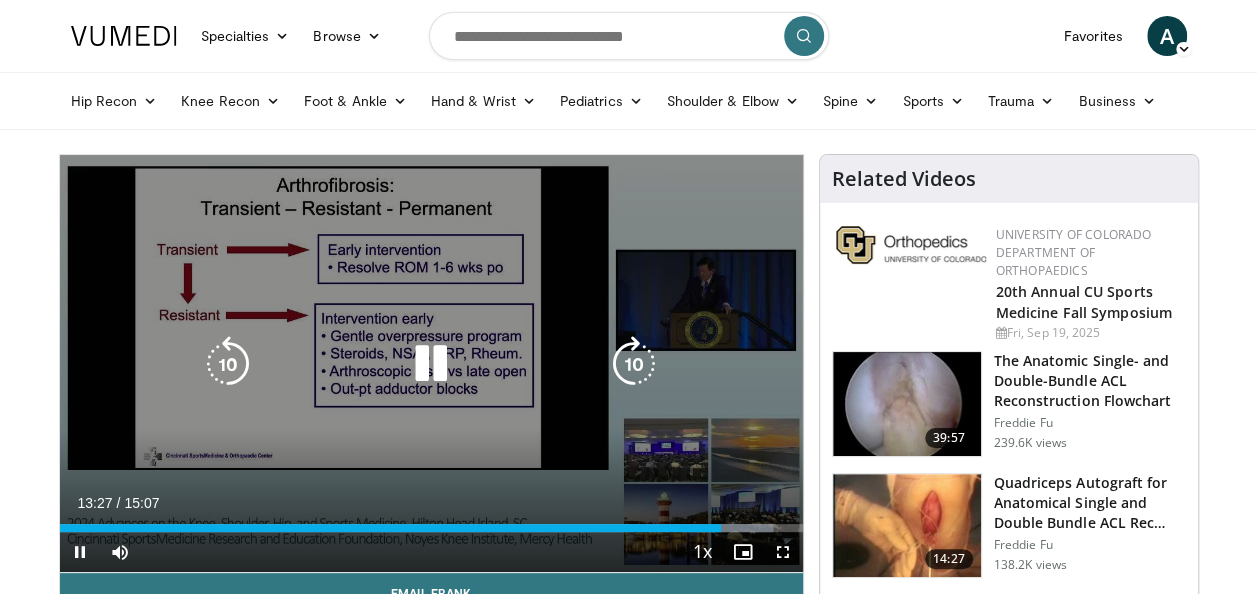 click at bounding box center [634, 364] 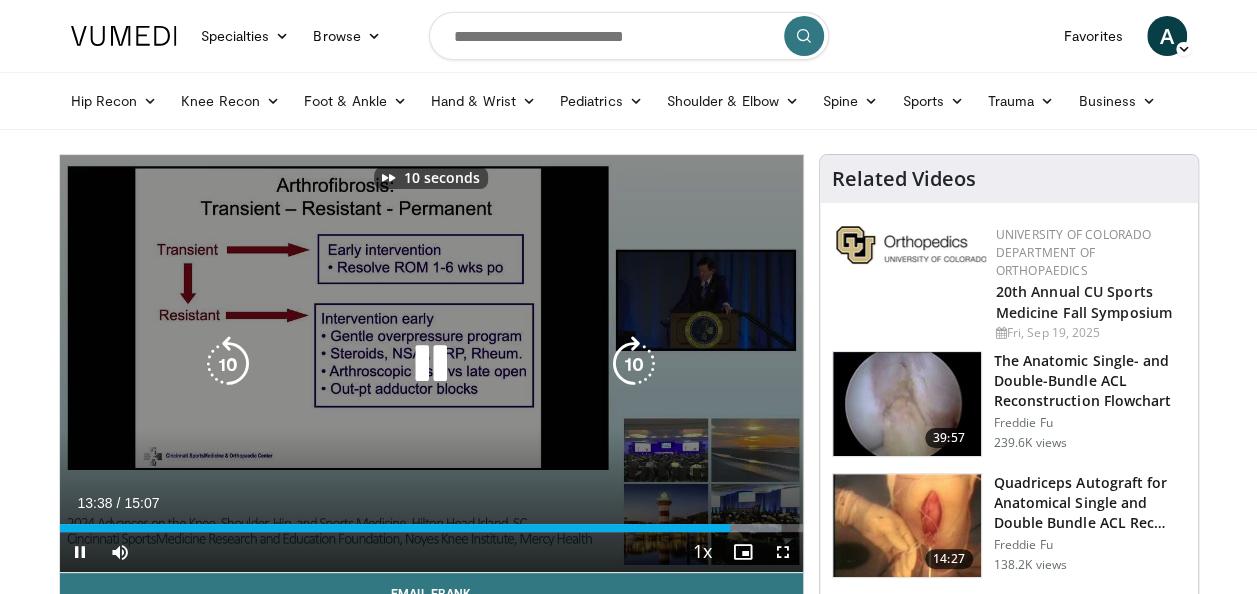 click at bounding box center (634, 364) 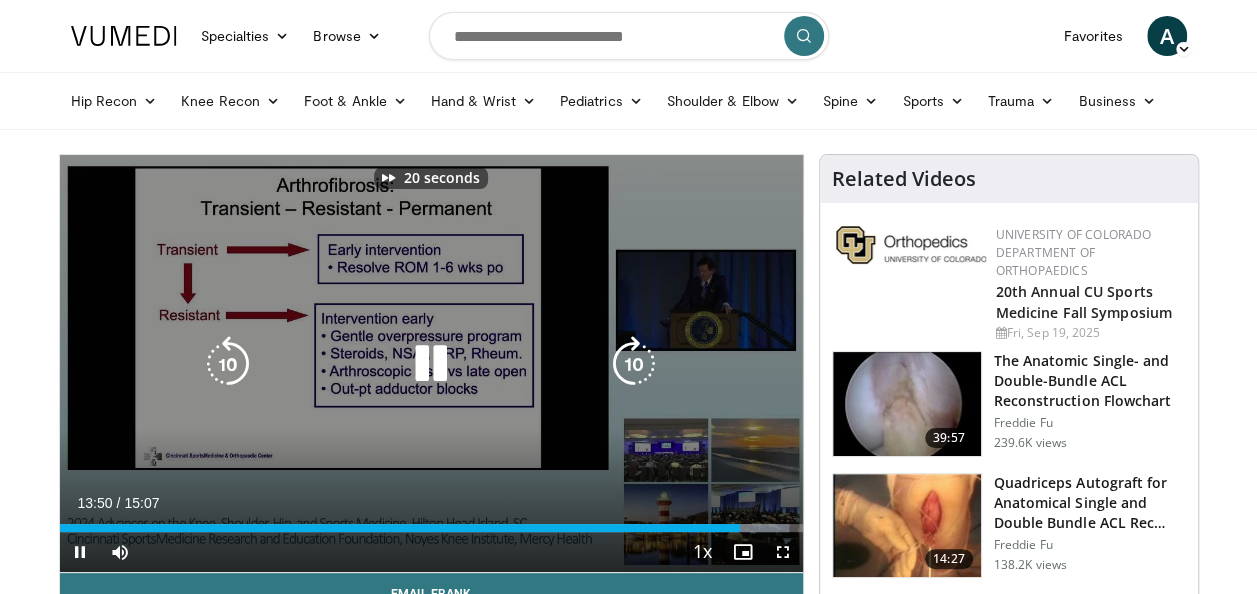 click at bounding box center (634, 364) 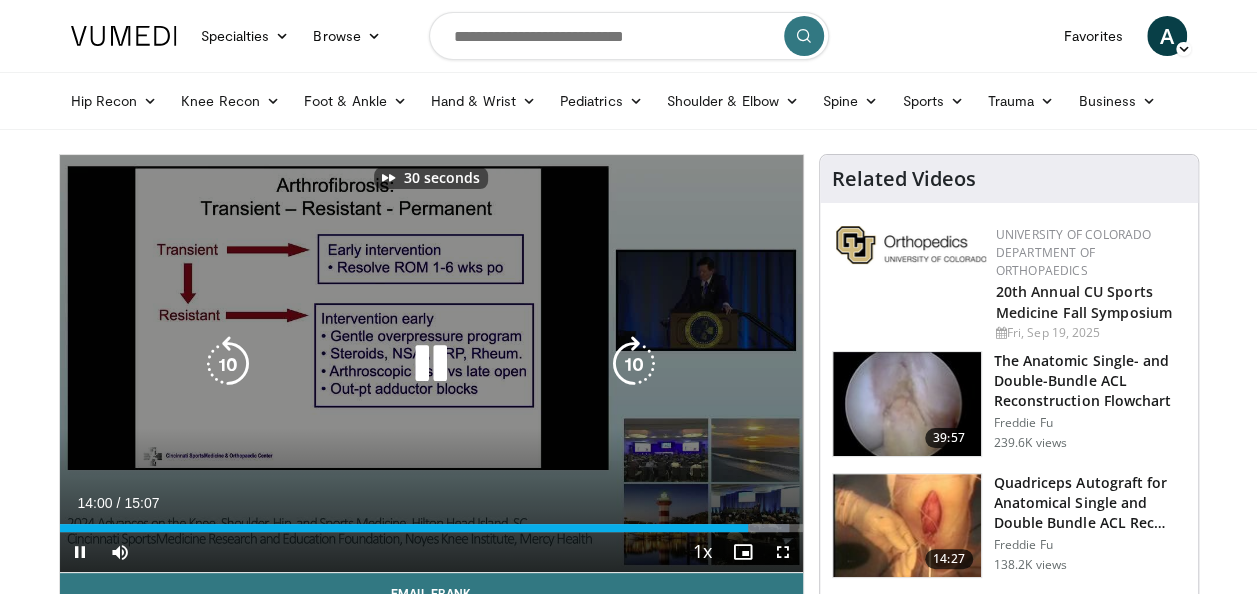 click at bounding box center (634, 364) 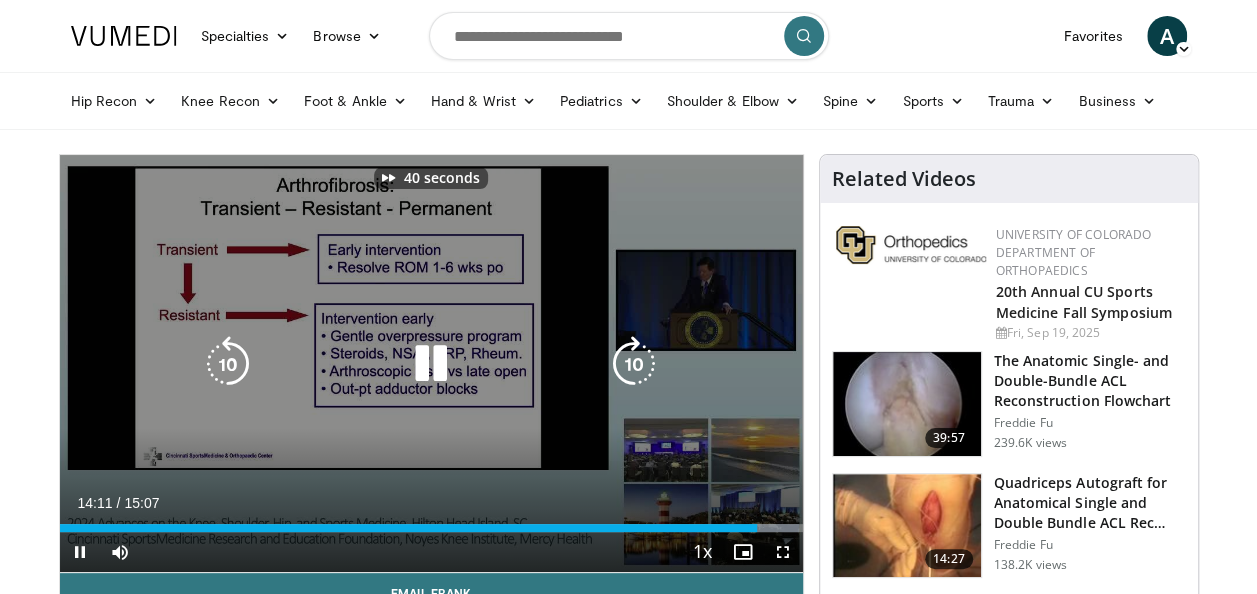 click at bounding box center (634, 364) 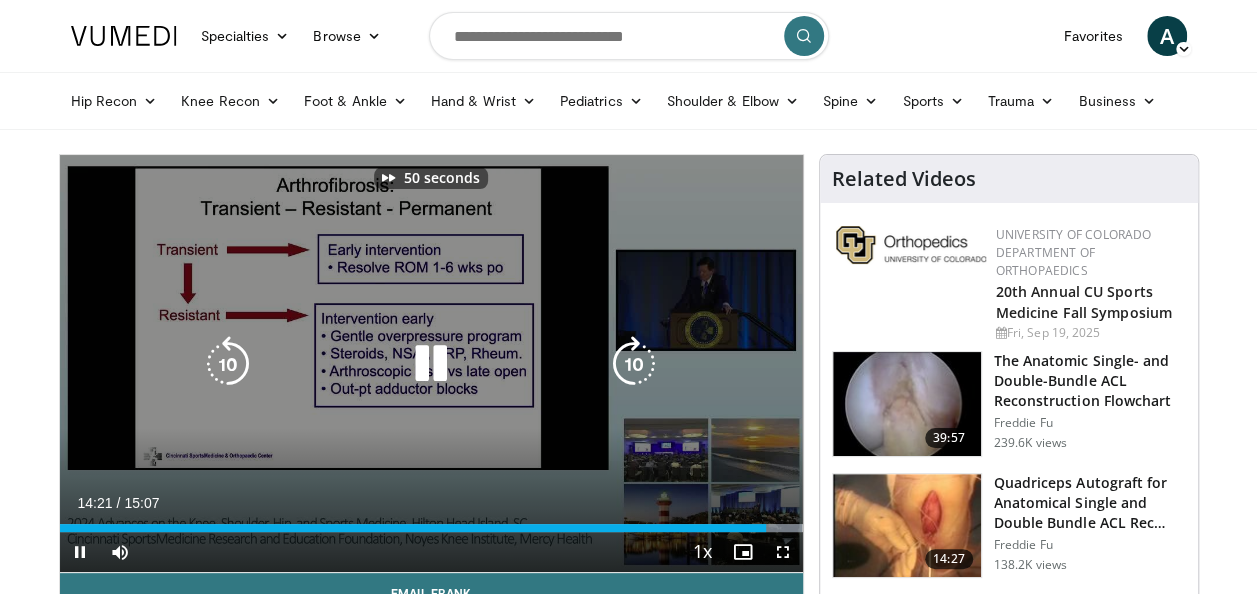 click at bounding box center (634, 364) 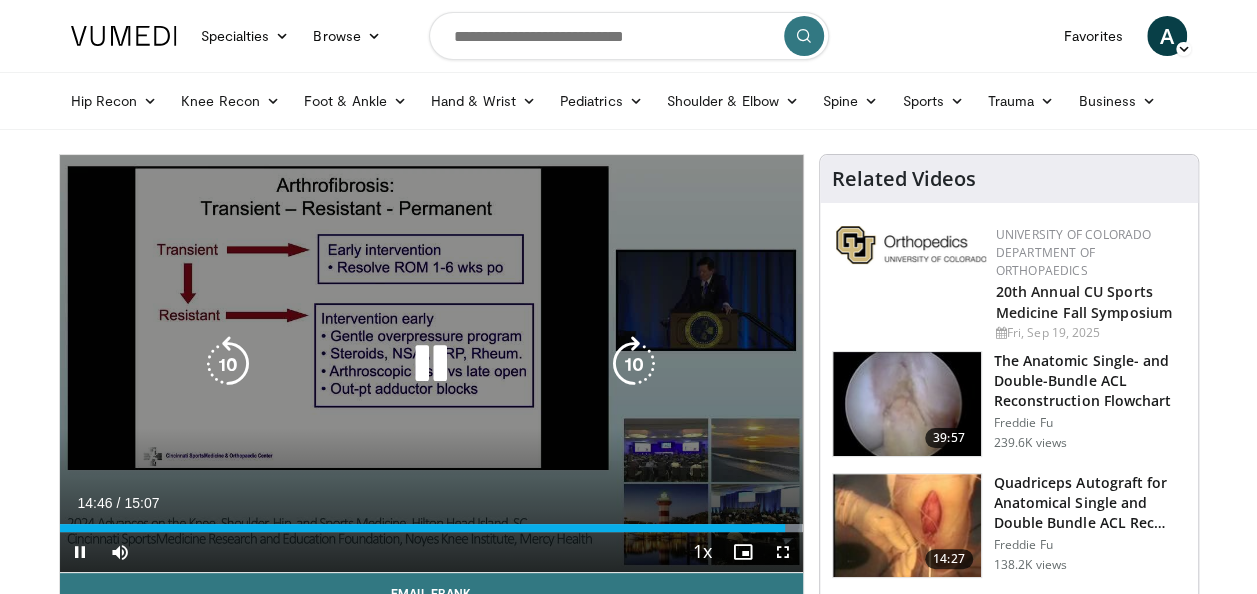 click at bounding box center (634, 364) 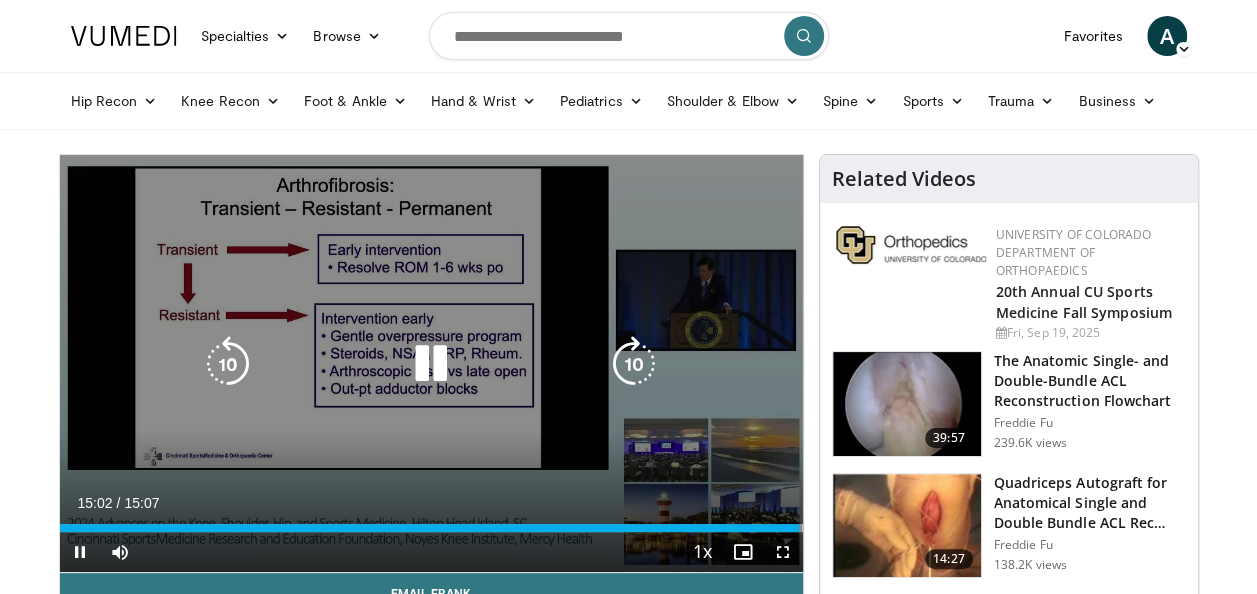 click at bounding box center [228, 364] 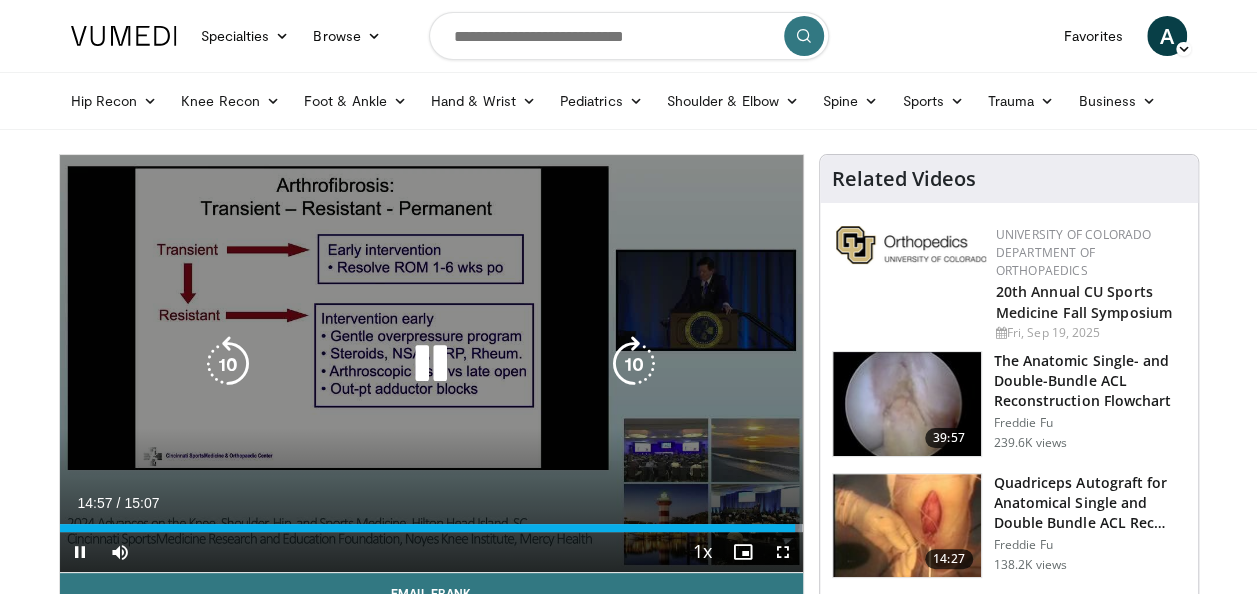 click at bounding box center [431, 364] 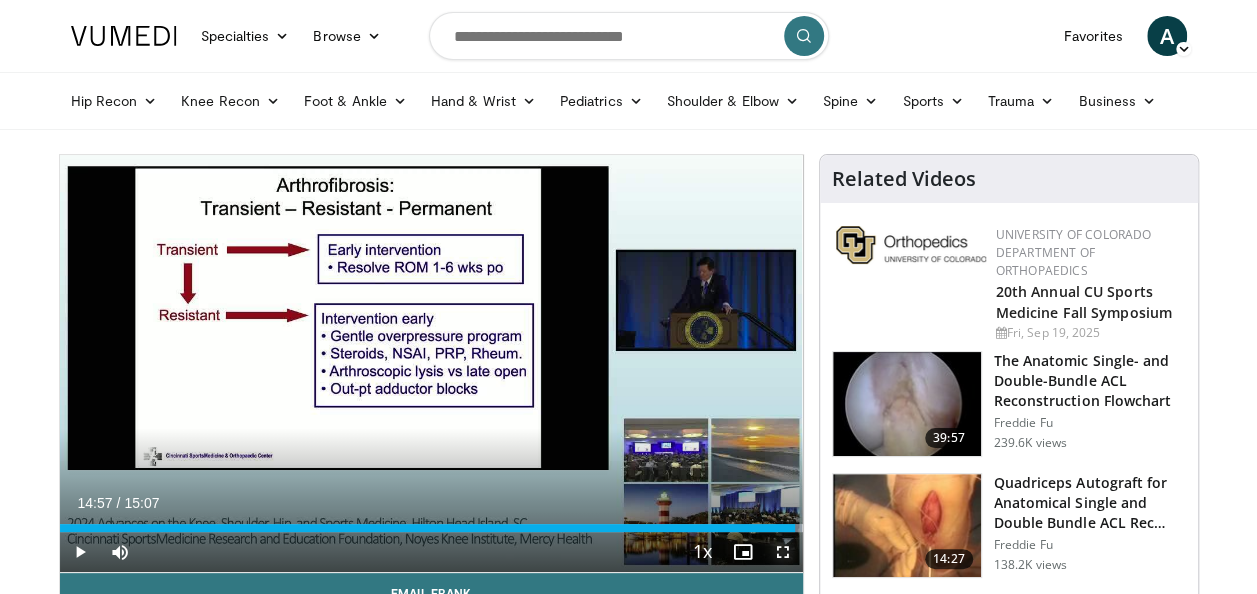 click at bounding box center (783, 552) 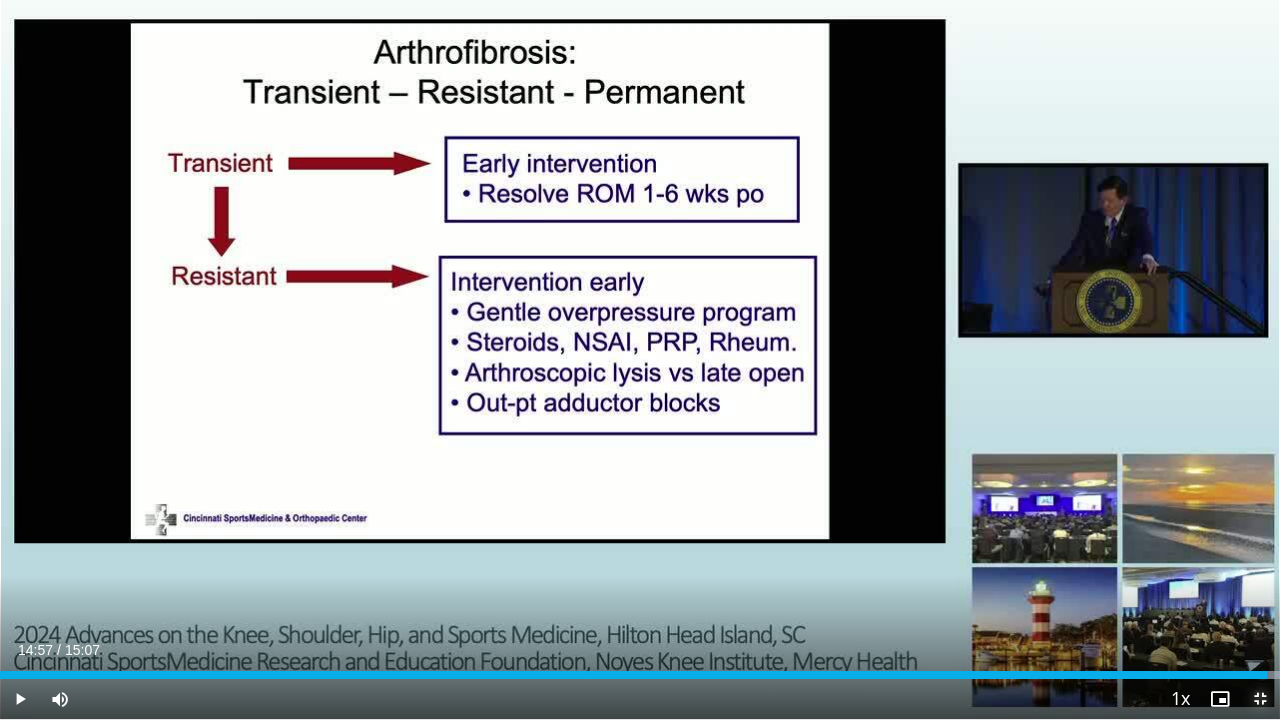 click at bounding box center (1260, 699) 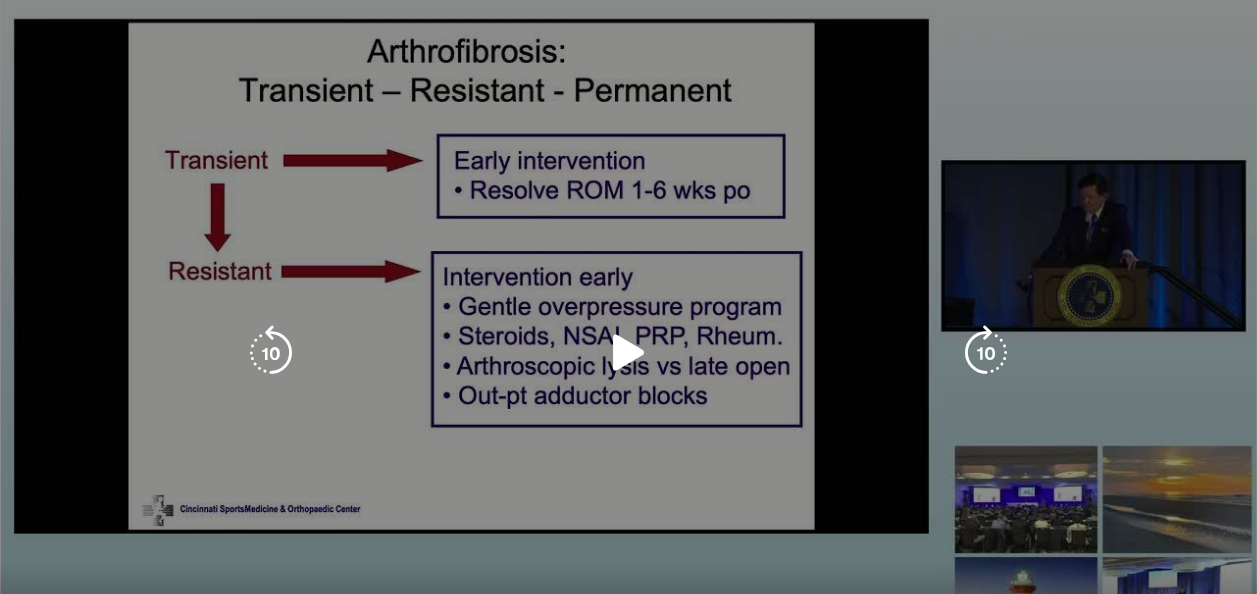 scroll, scrollTop: 200, scrollLeft: 0, axis: vertical 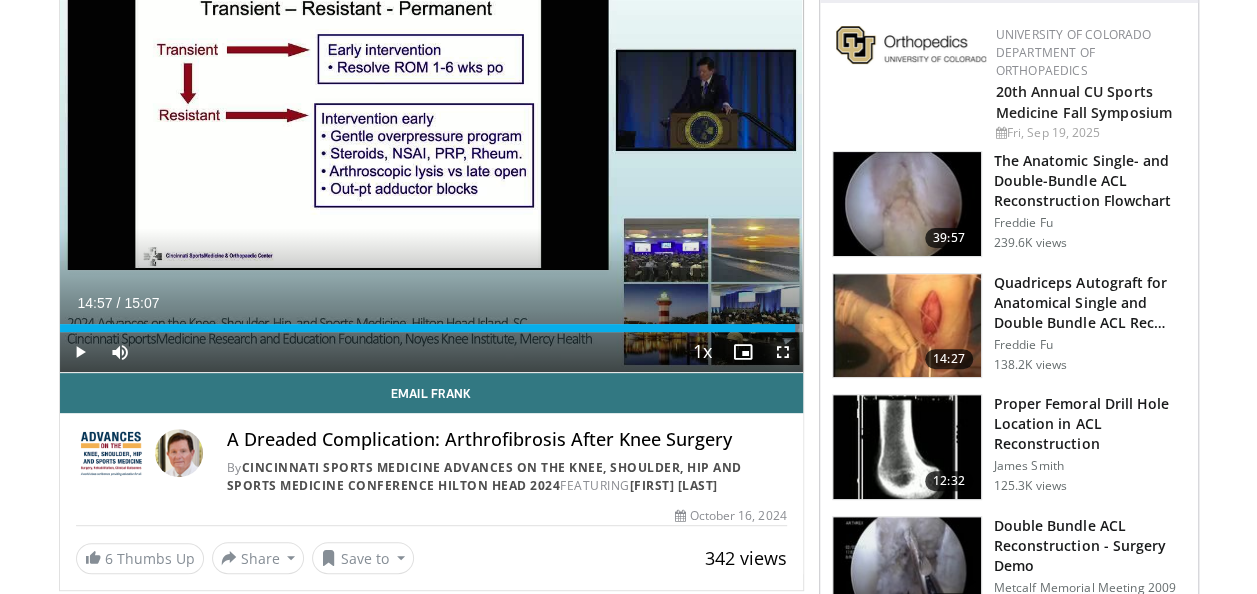click at bounding box center [783, 352] 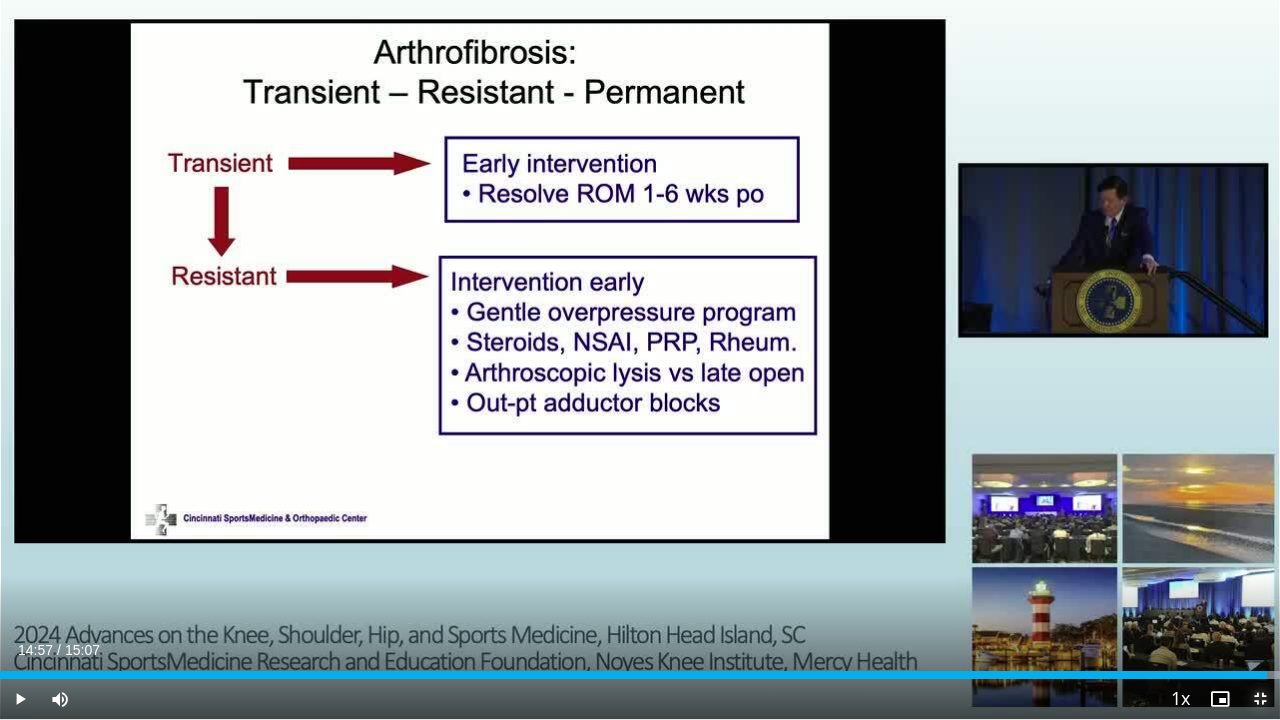 click at bounding box center (1260, 699) 